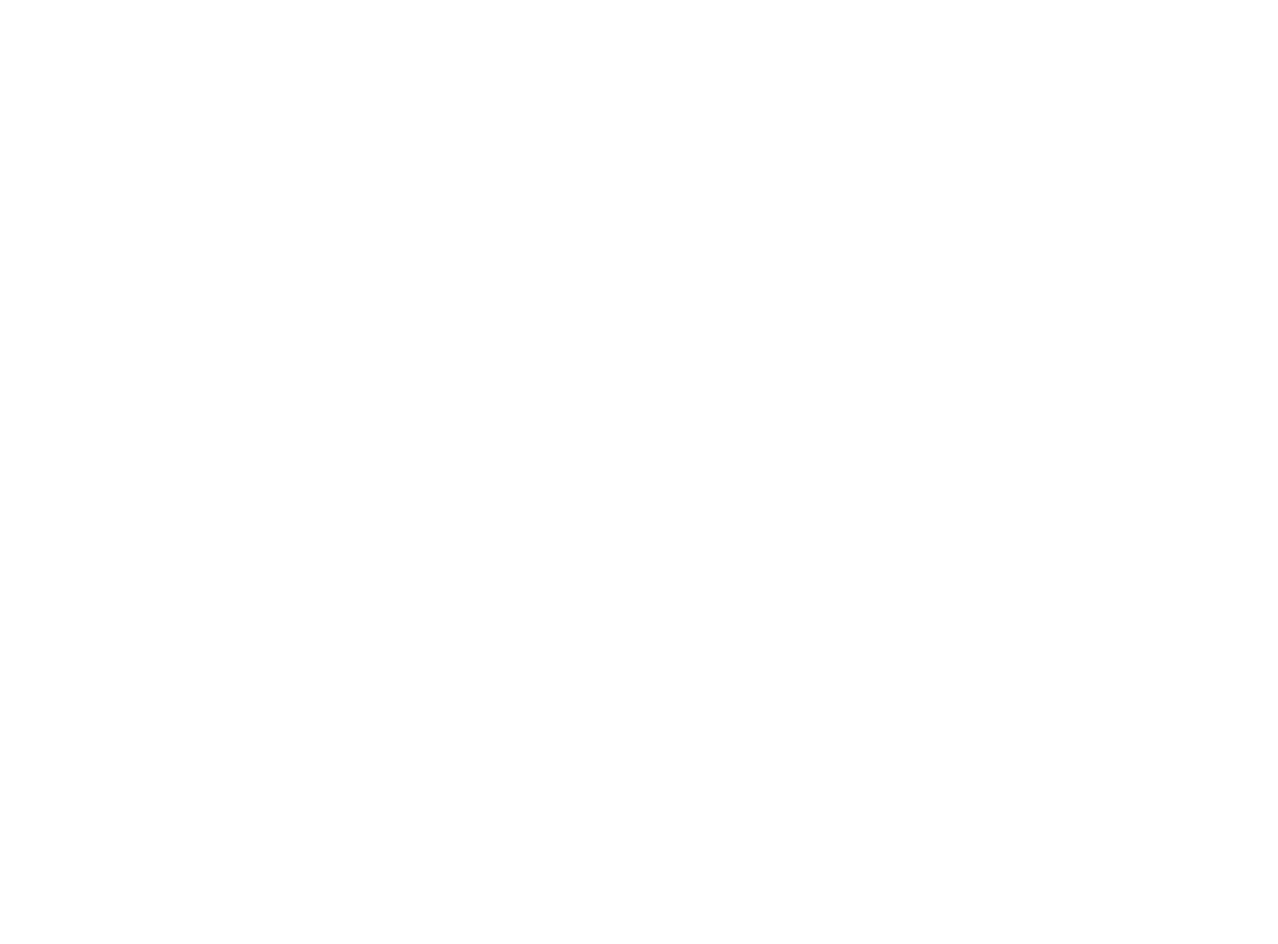 scroll, scrollTop: 0, scrollLeft: 0, axis: both 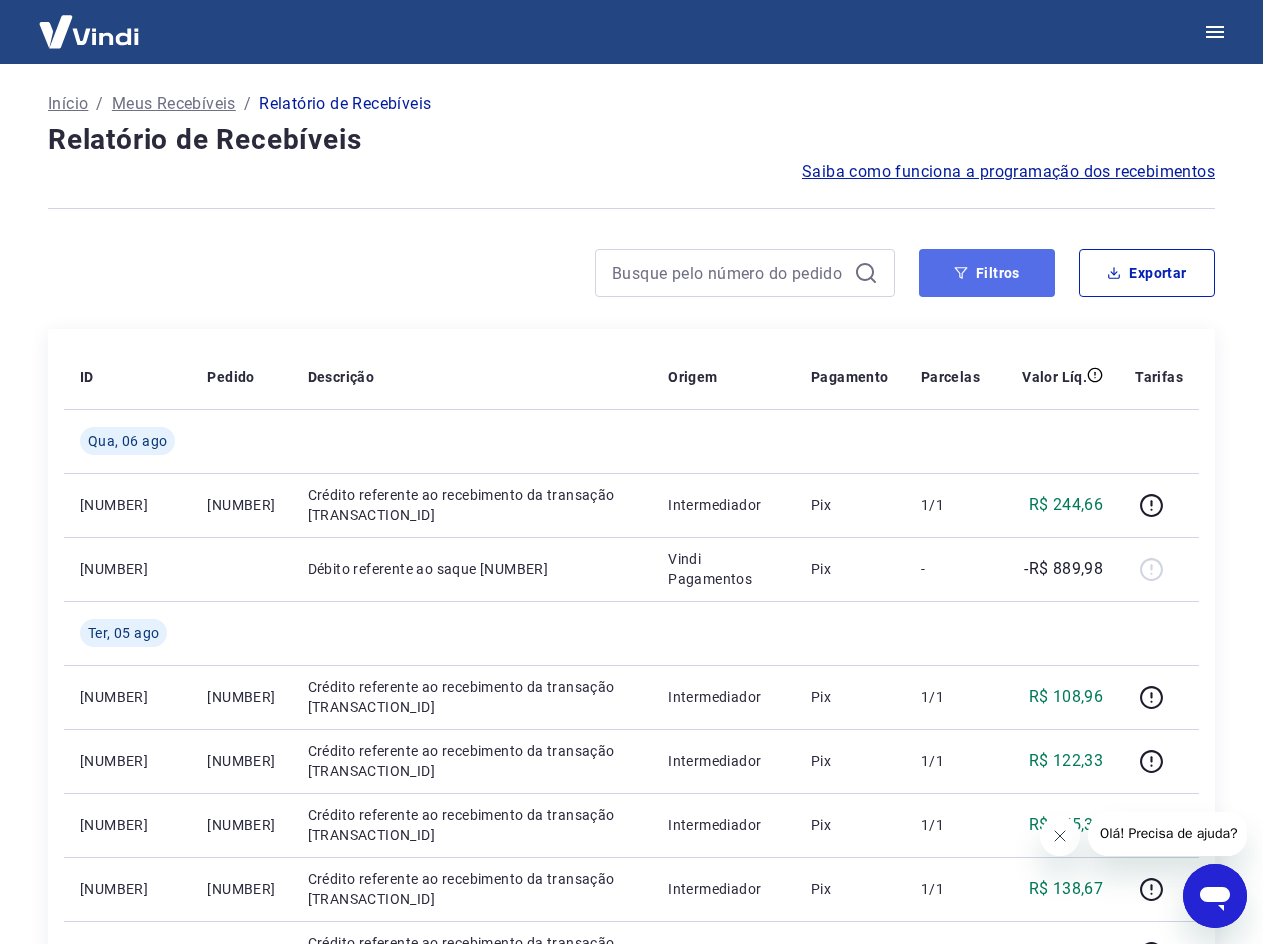 click on "Filtros" at bounding box center (987, 273) 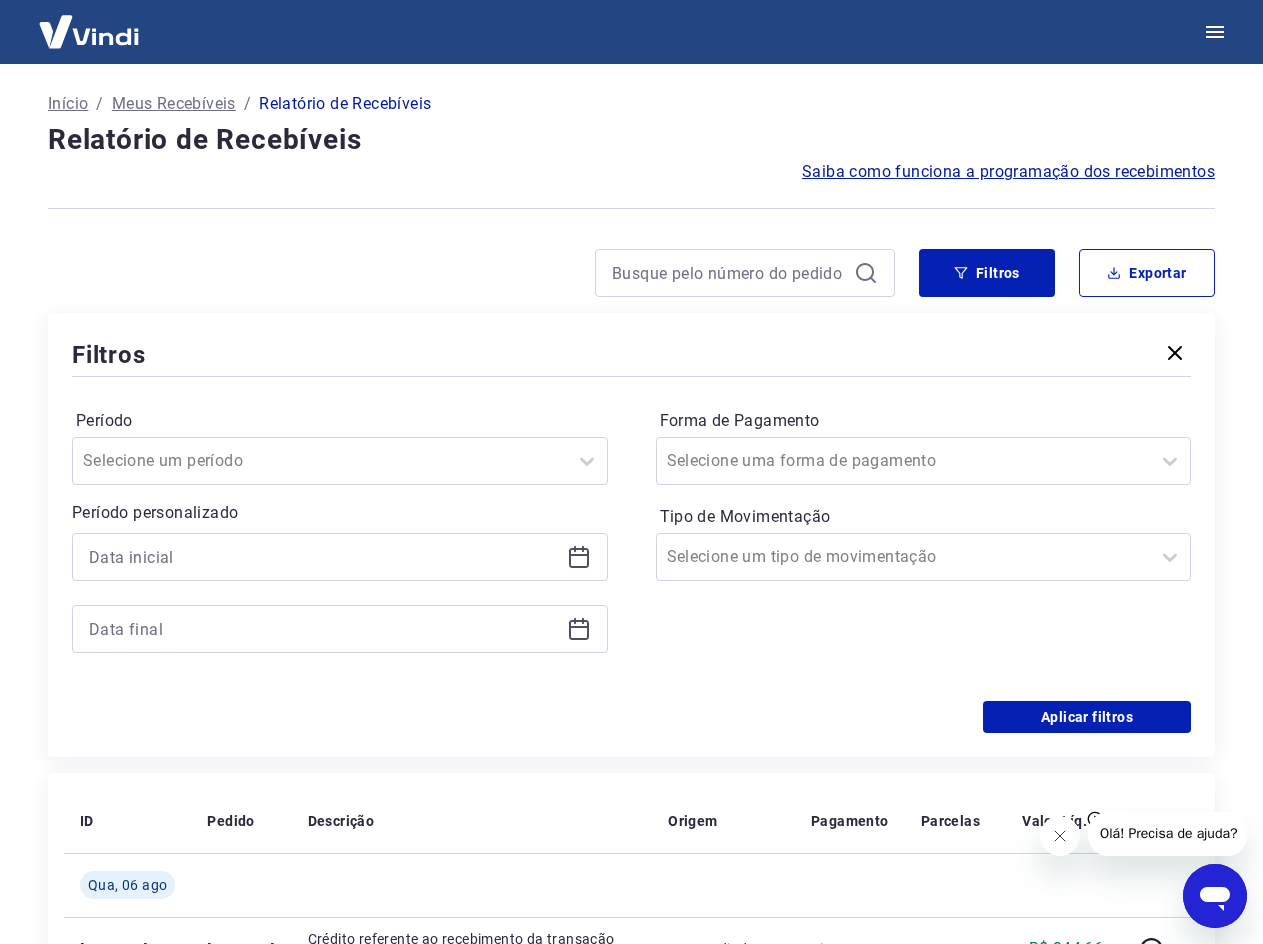 click 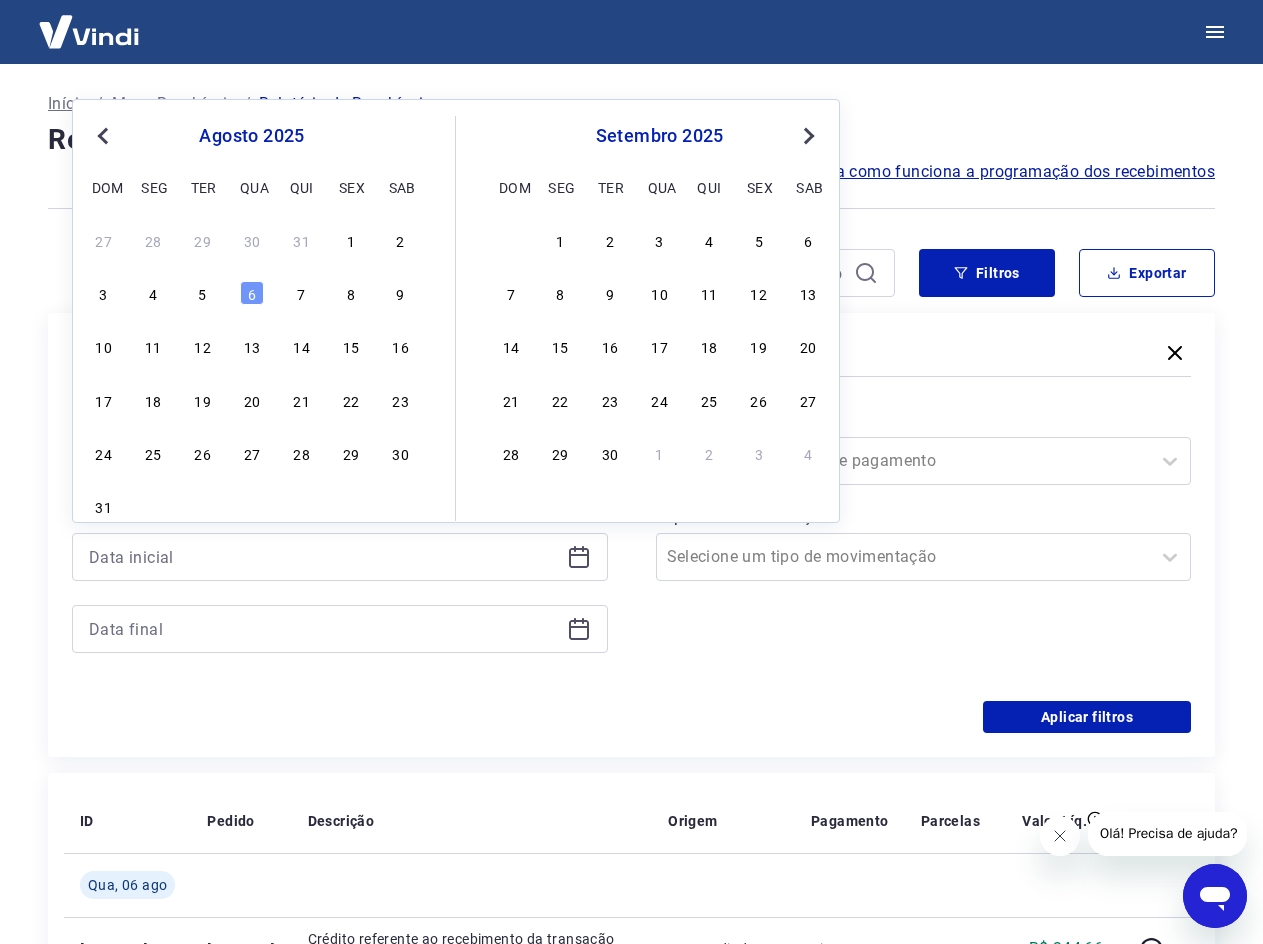 click on "Previous Month" at bounding box center (103, 136) 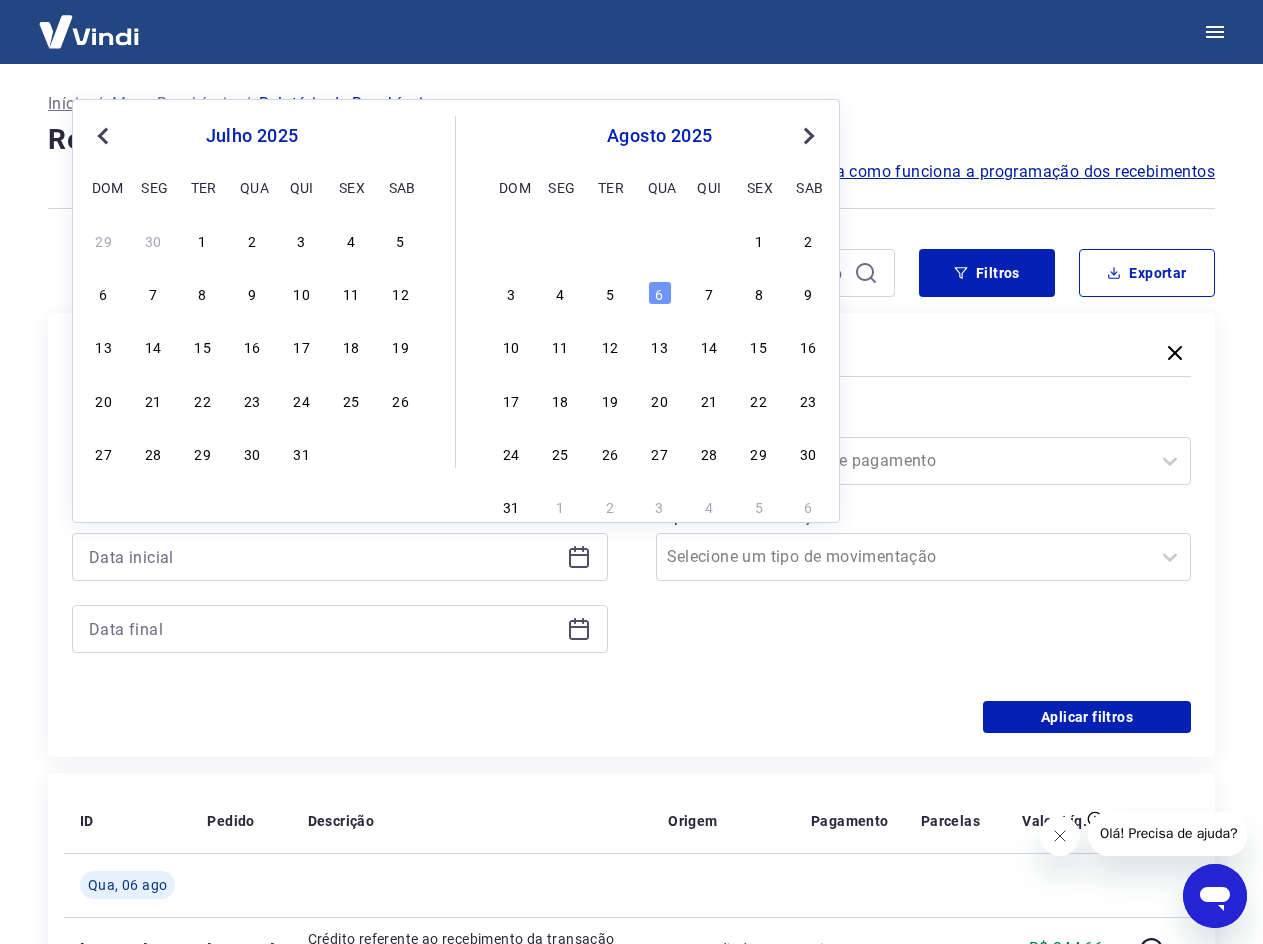 click on "Previous Month" at bounding box center [105, 135] 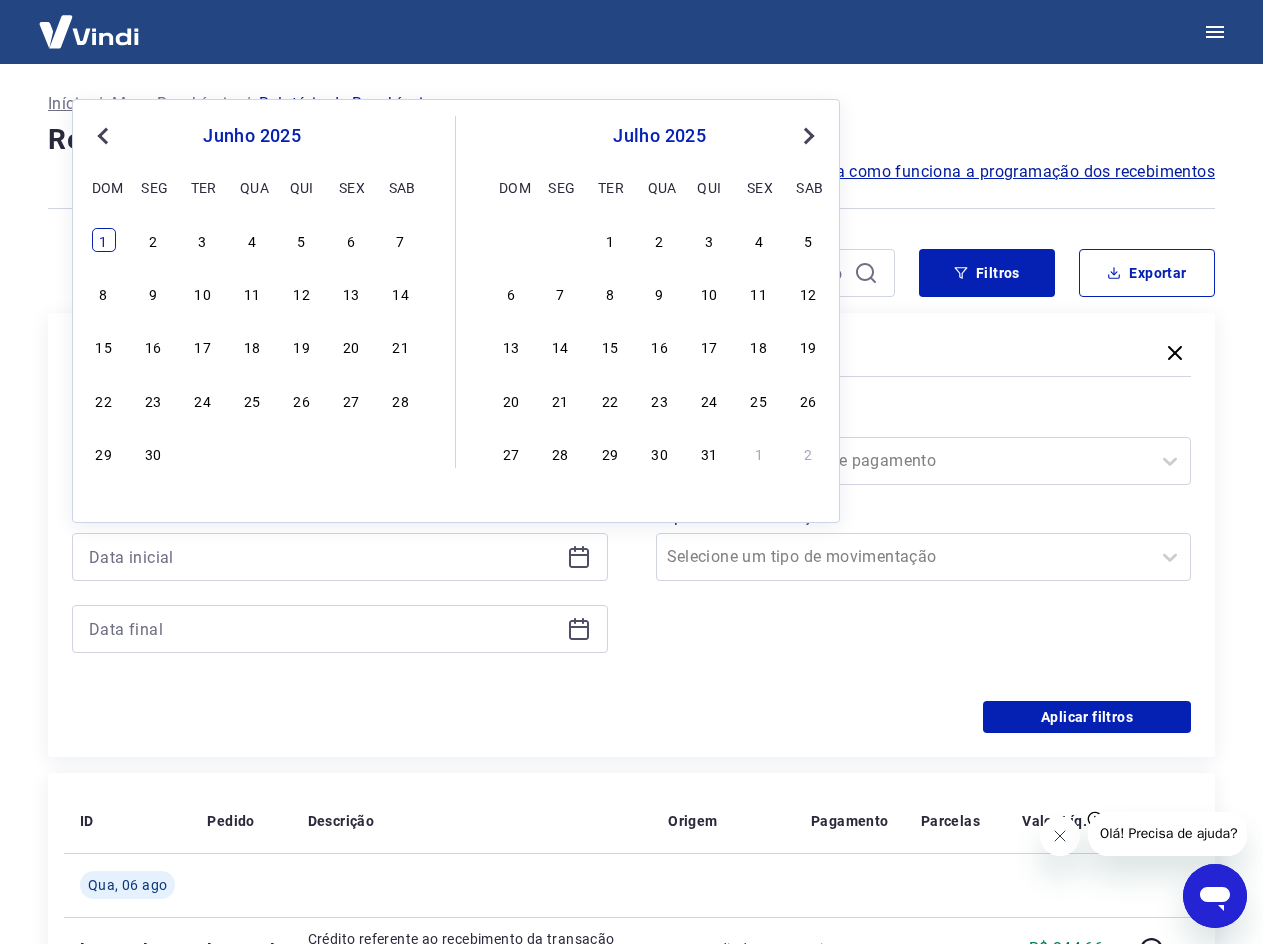 click on "1" at bounding box center [104, 240] 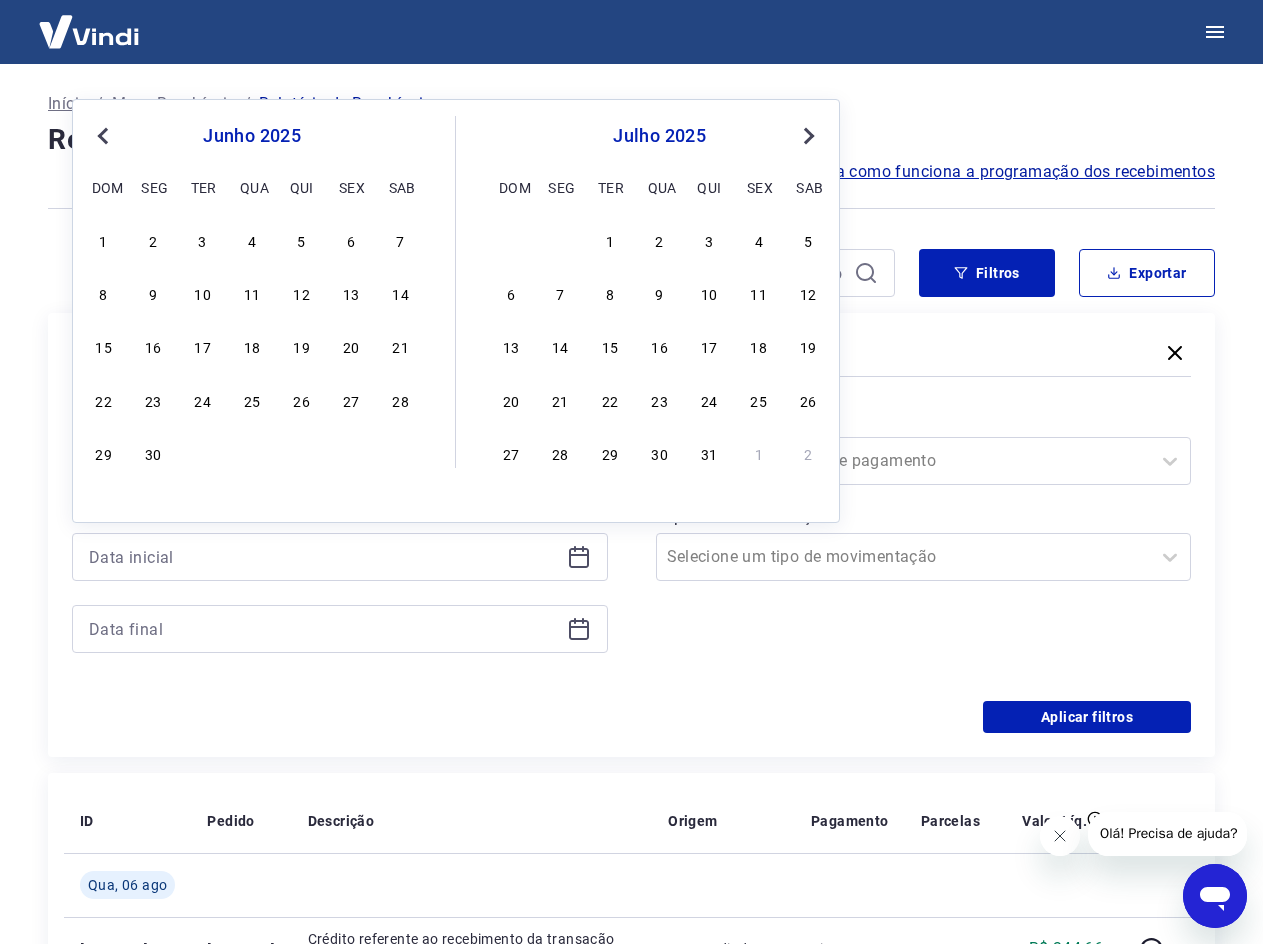 type on "01/06/2025" 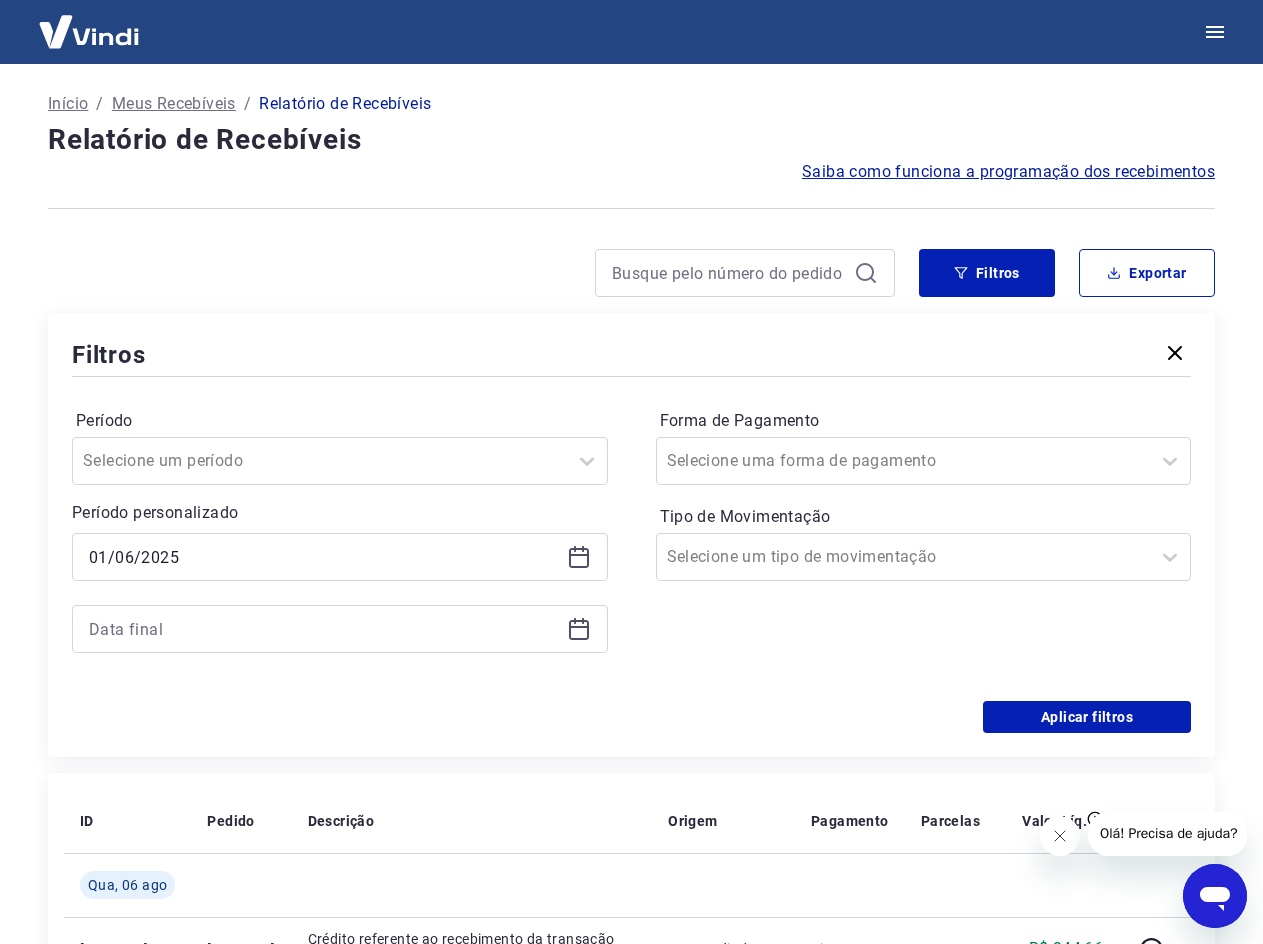 click 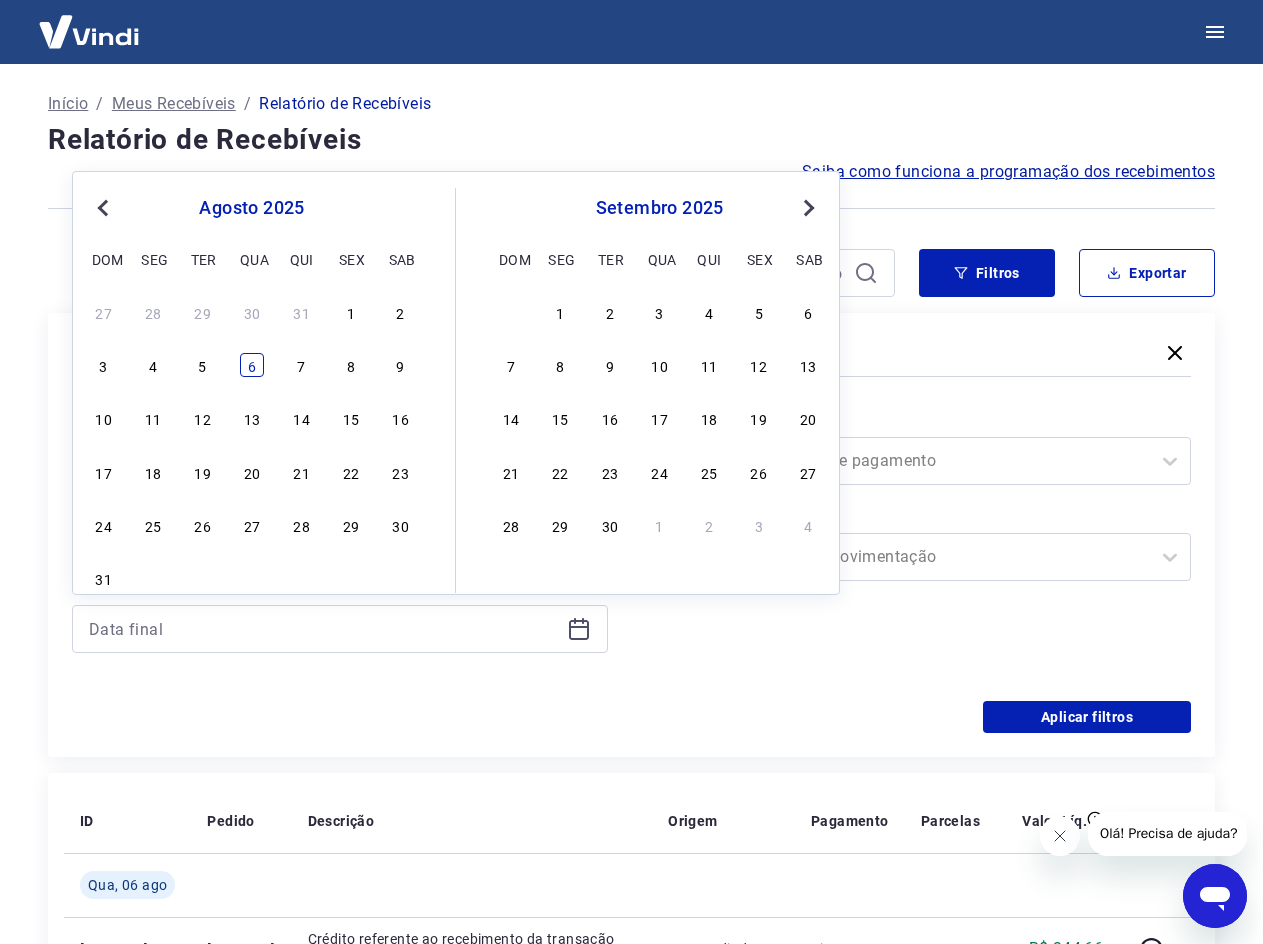 click on "6" at bounding box center (252, 365) 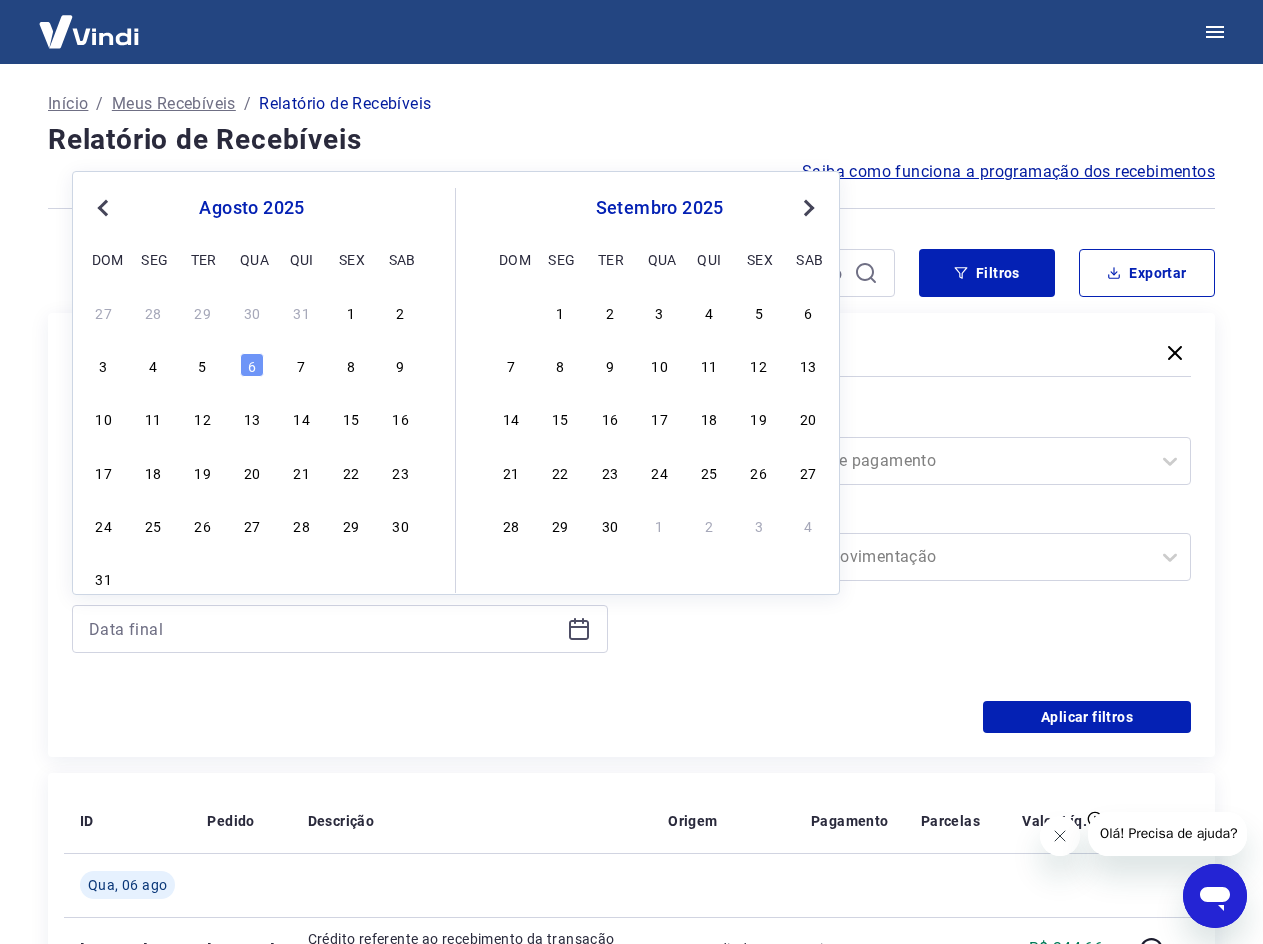 type on "06/08/2025" 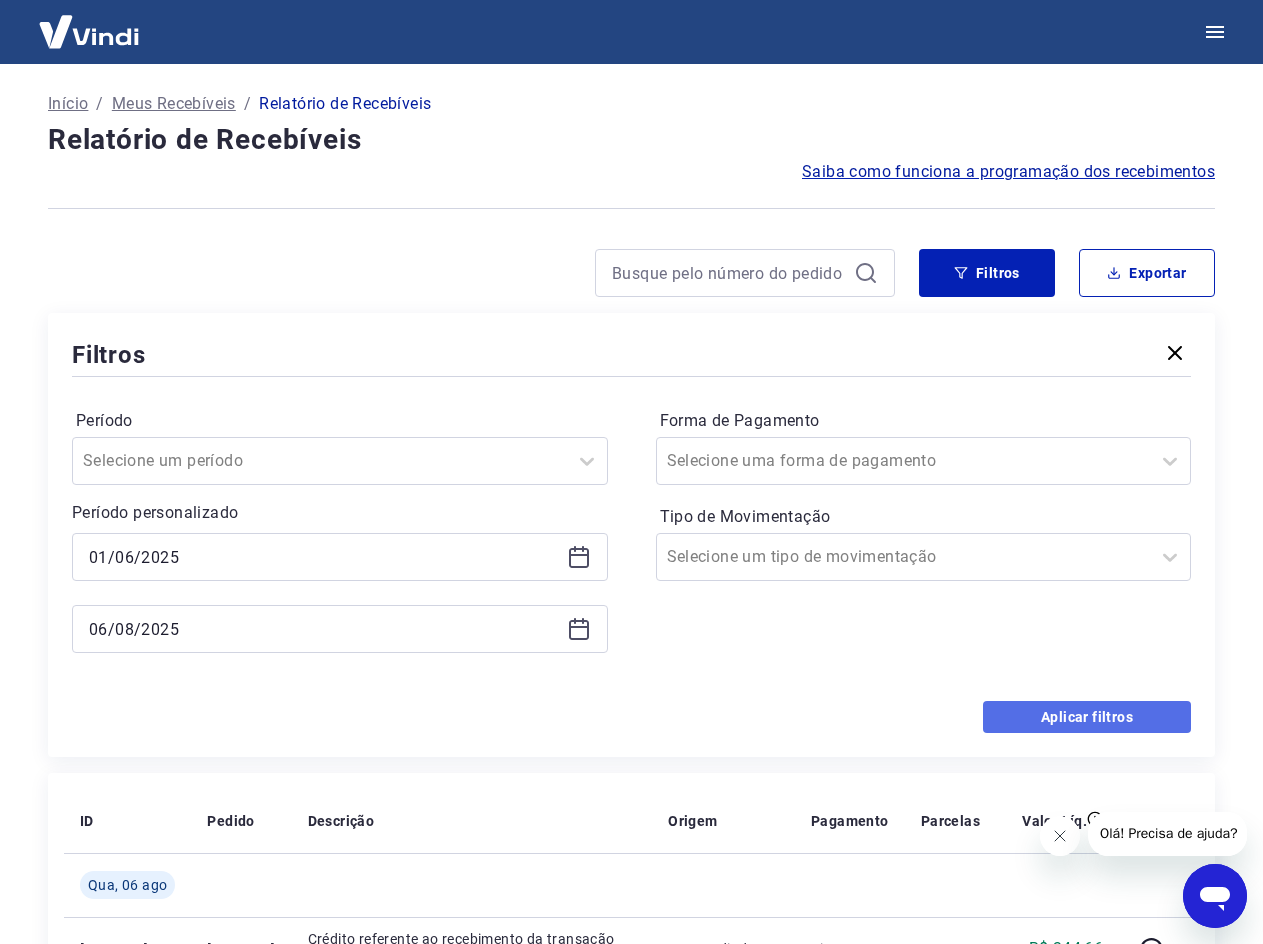click on "Aplicar filtros" at bounding box center [1087, 717] 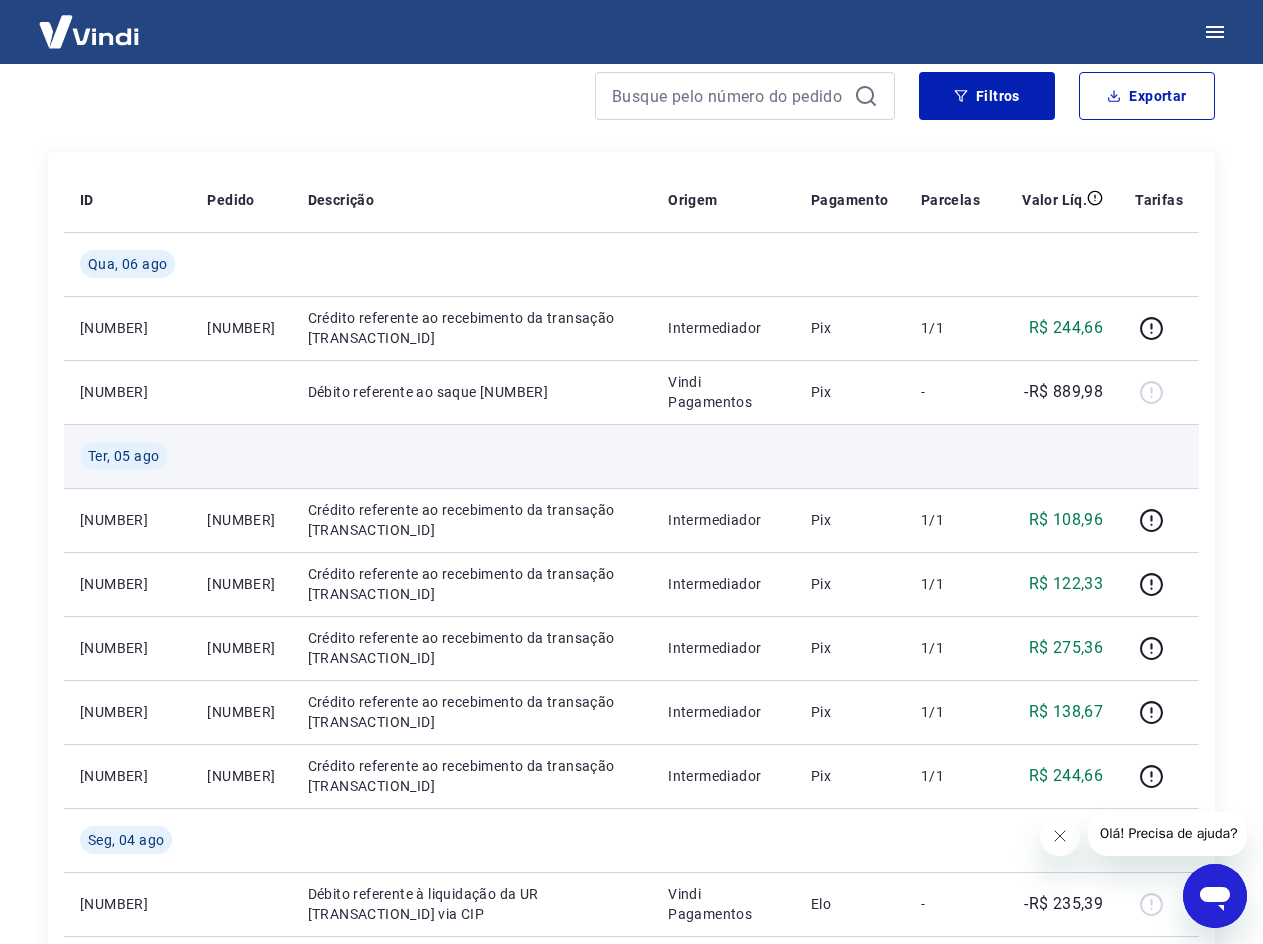 scroll, scrollTop: 0, scrollLeft: 0, axis: both 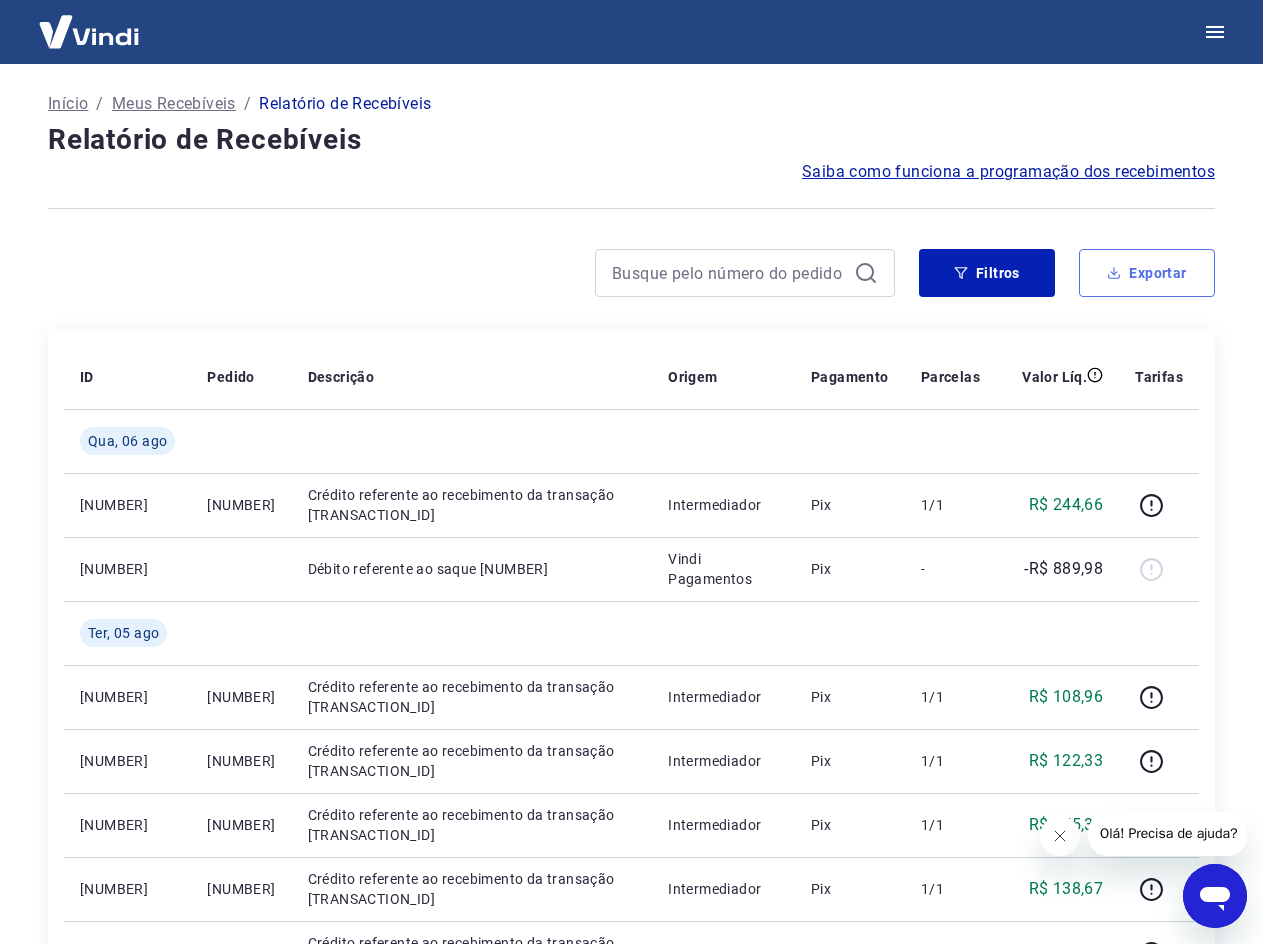 click on "Exportar" at bounding box center [1147, 273] 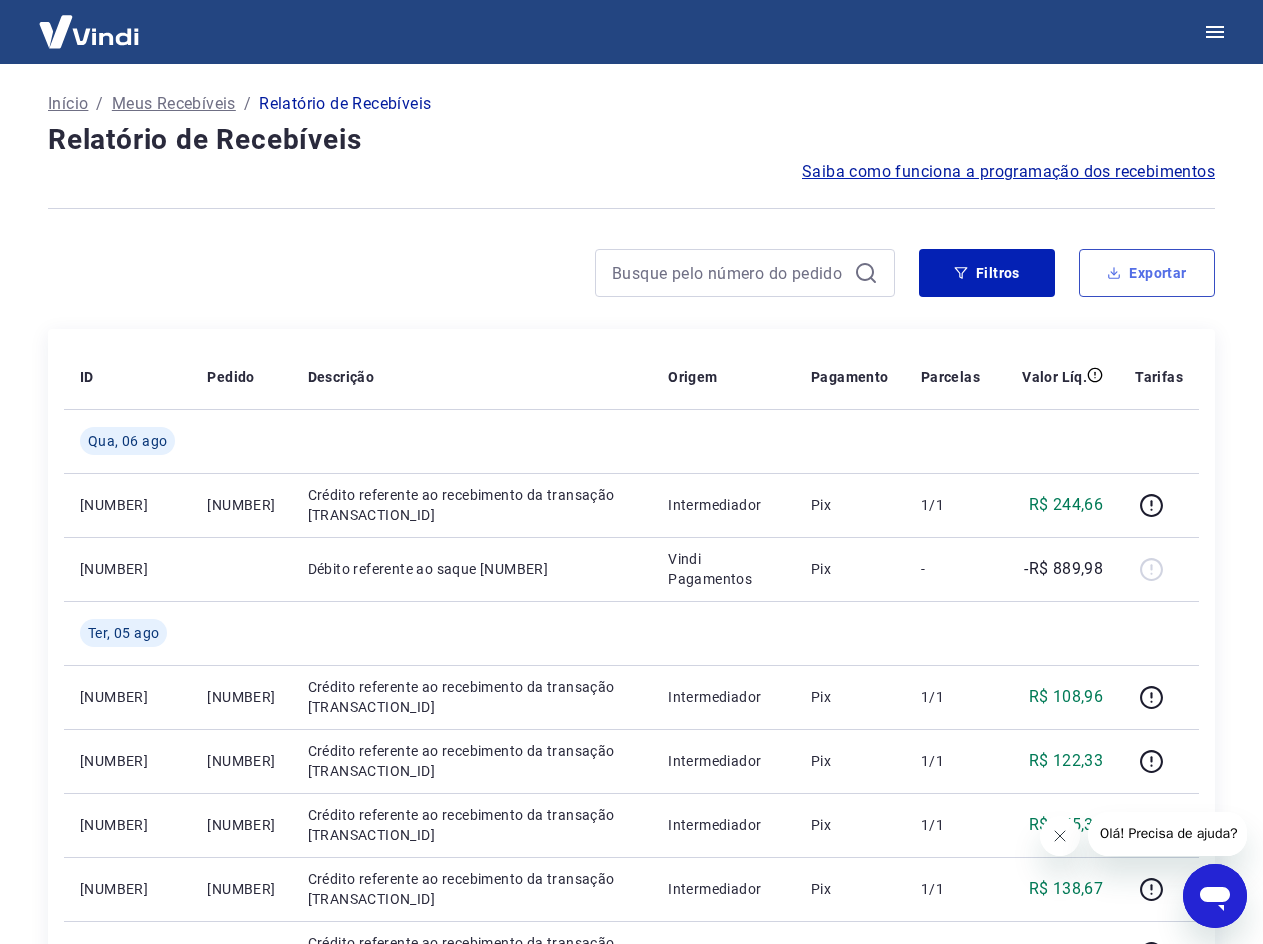 type on "01/06/2025" 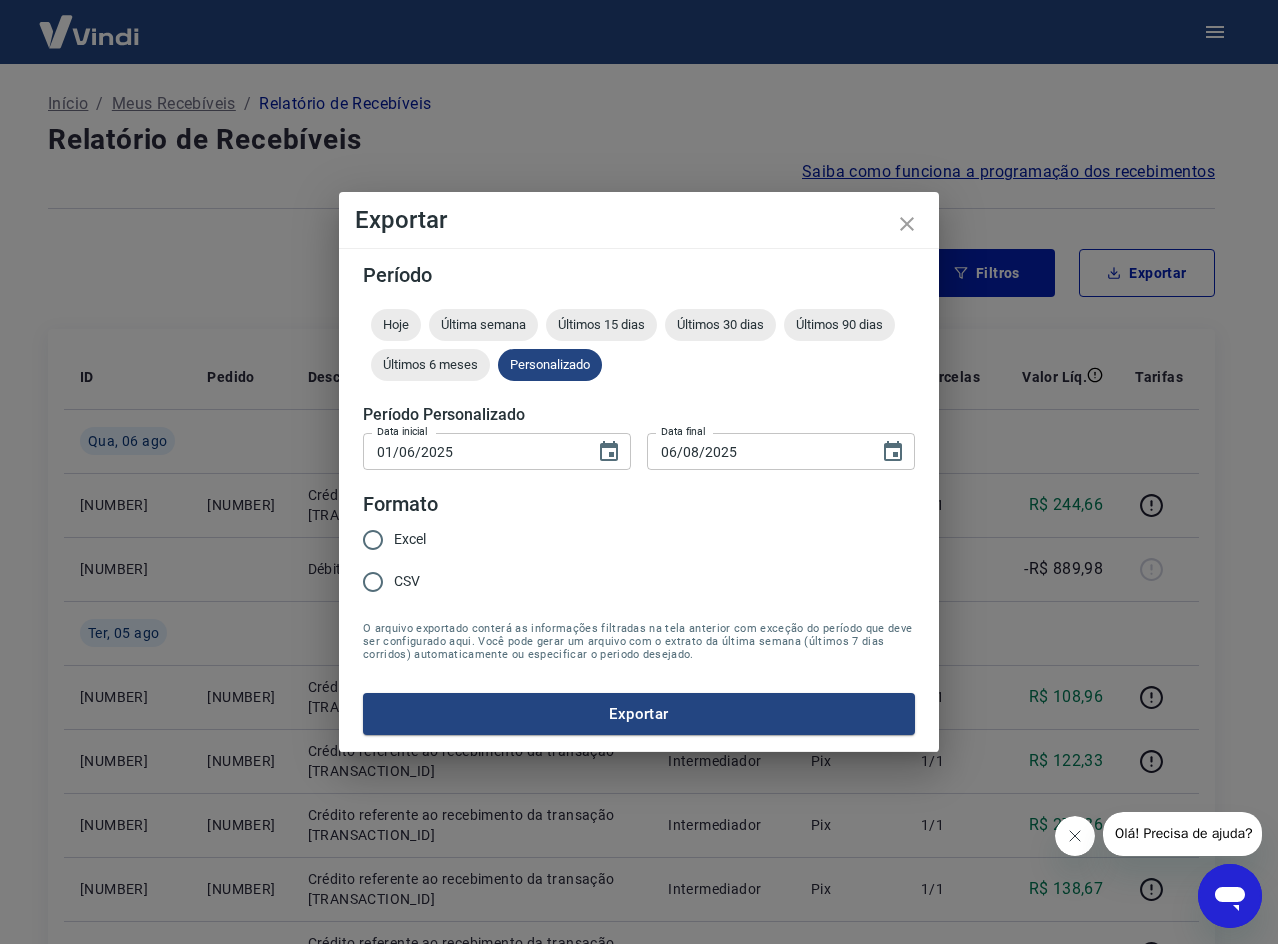click on "Excel" at bounding box center [373, 540] 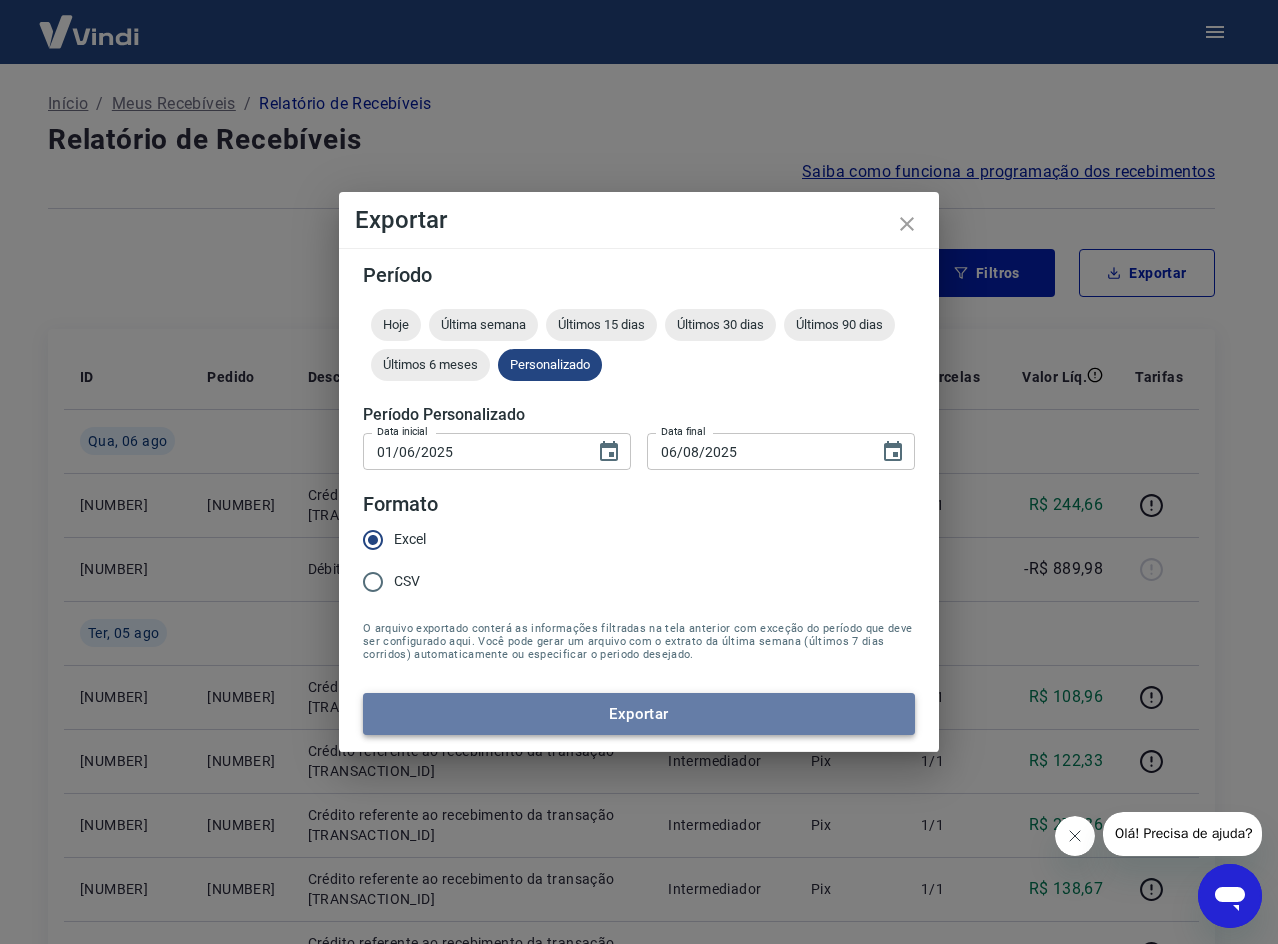 click on "Exportar" at bounding box center [639, 714] 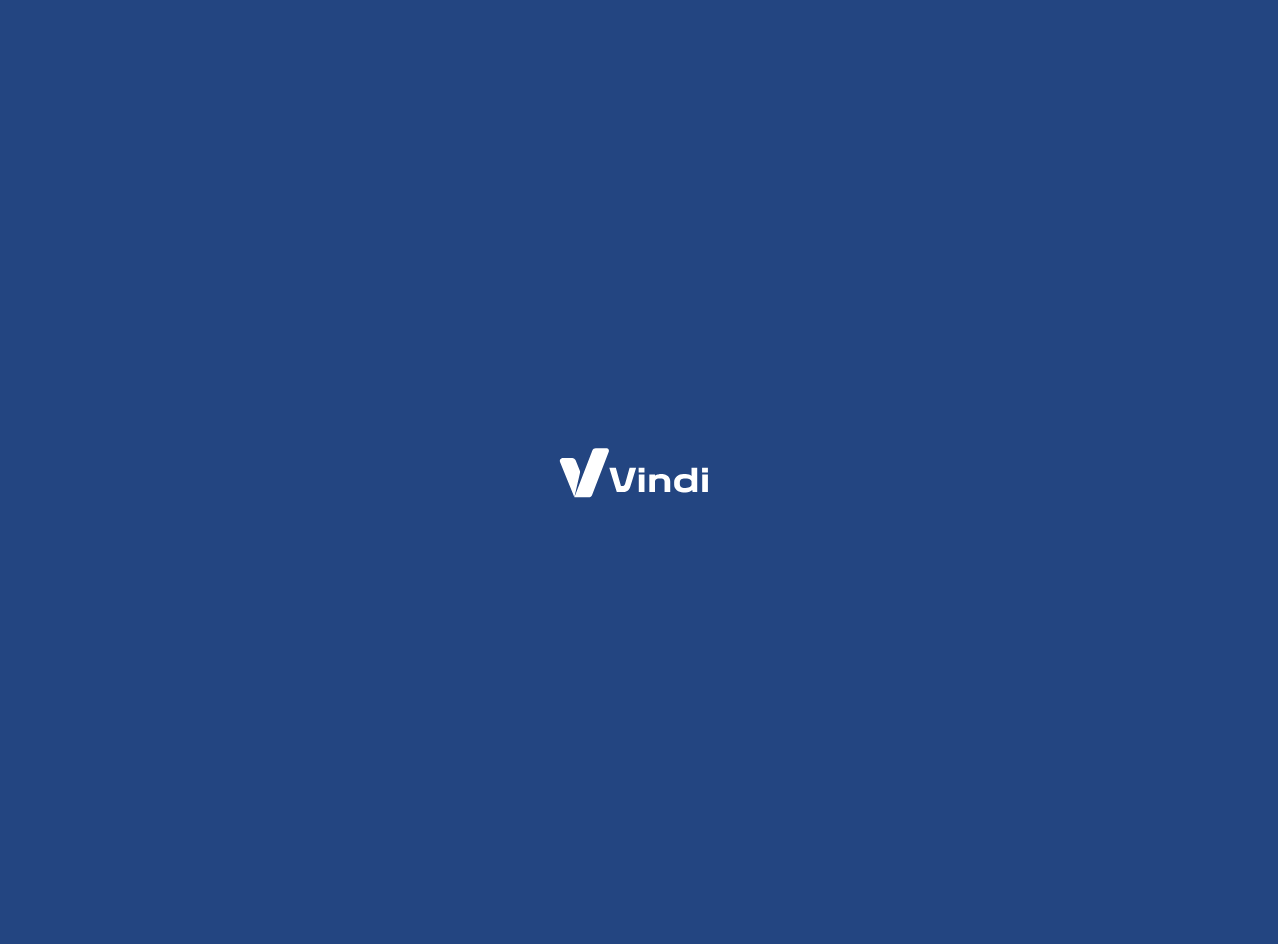 scroll, scrollTop: 0, scrollLeft: 0, axis: both 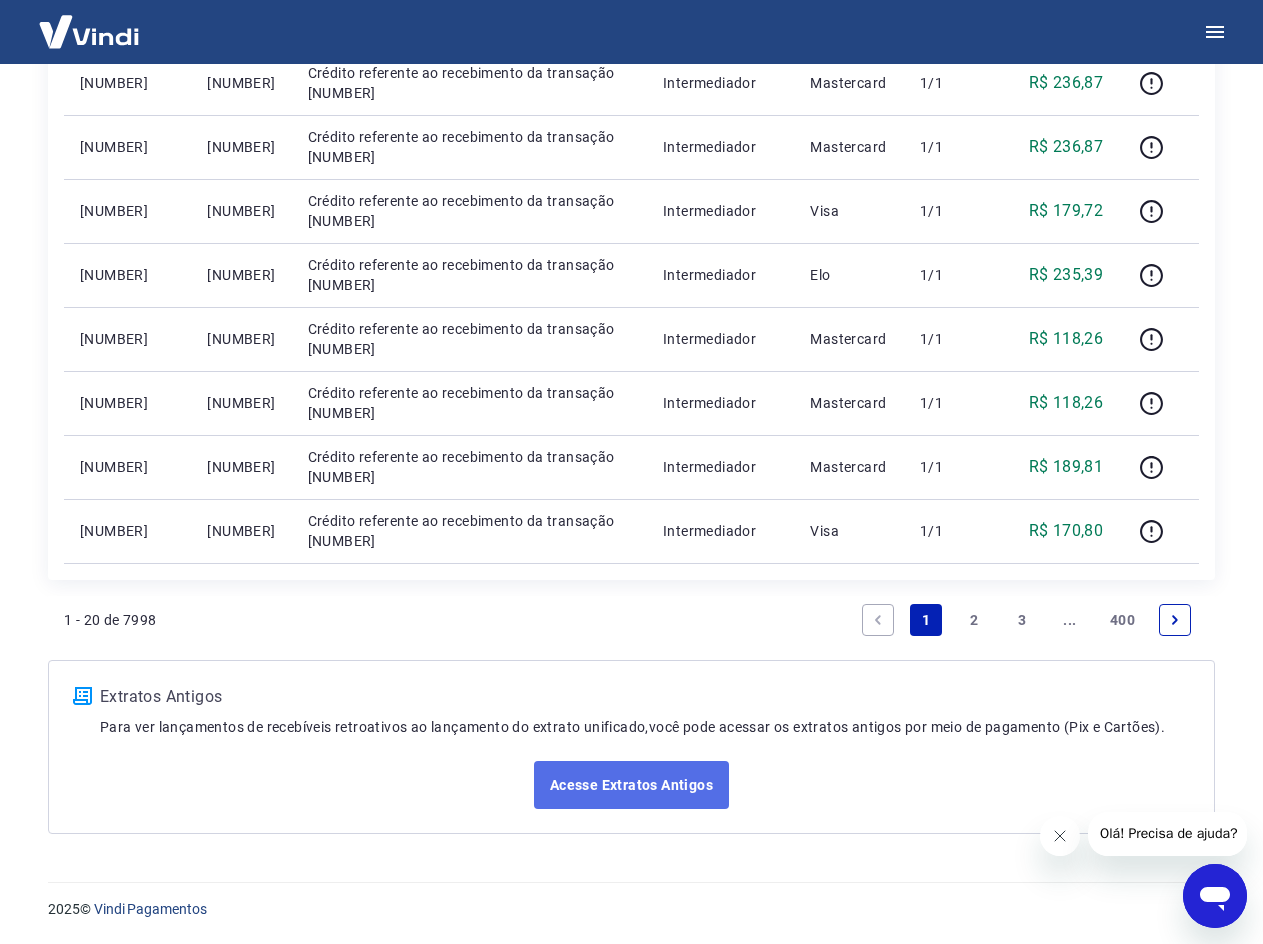 click on "Acesse Extratos Antigos" at bounding box center (631, 785) 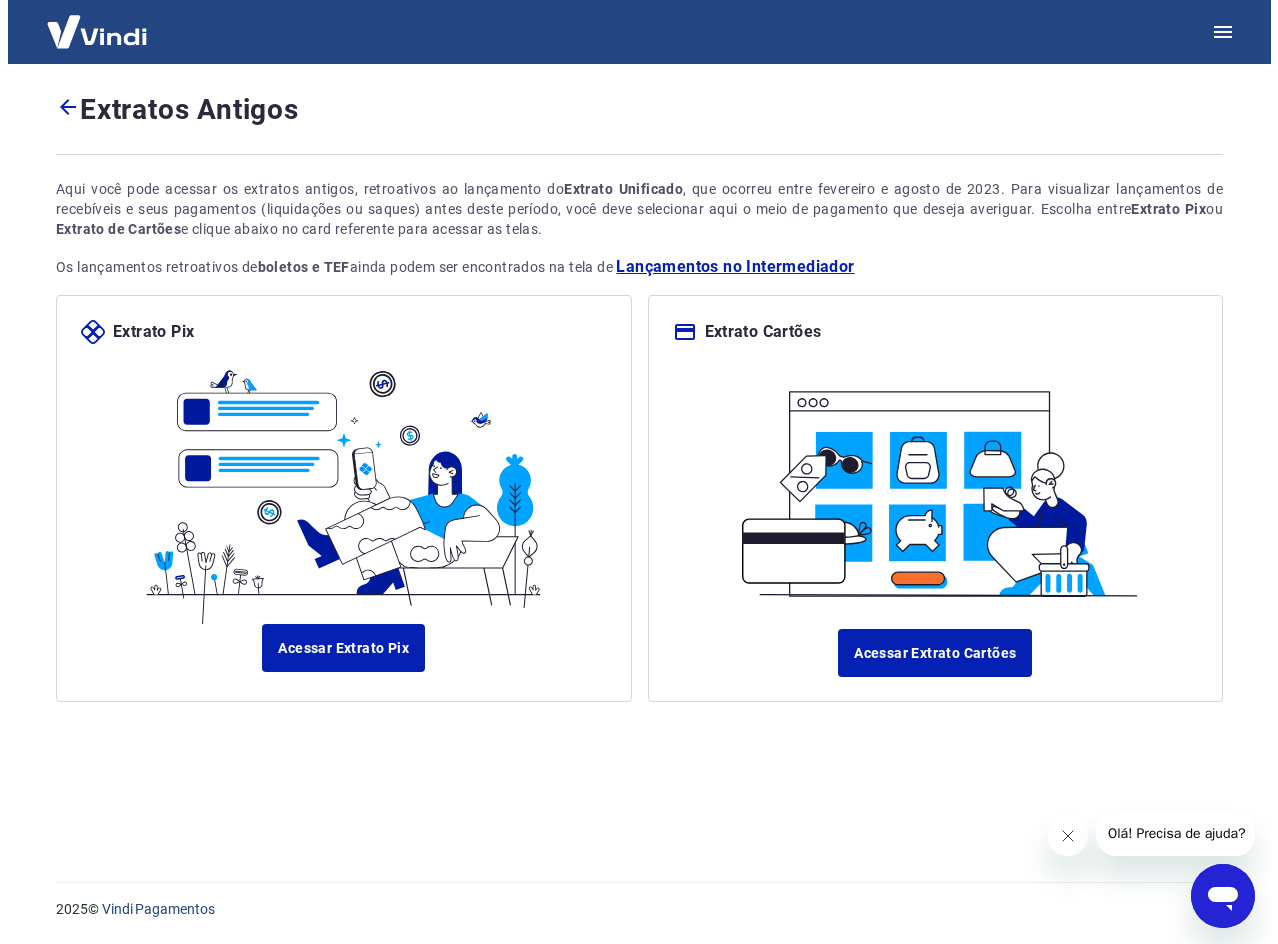 scroll, scrollTop: 0, scrollLeft: 0, axis: both 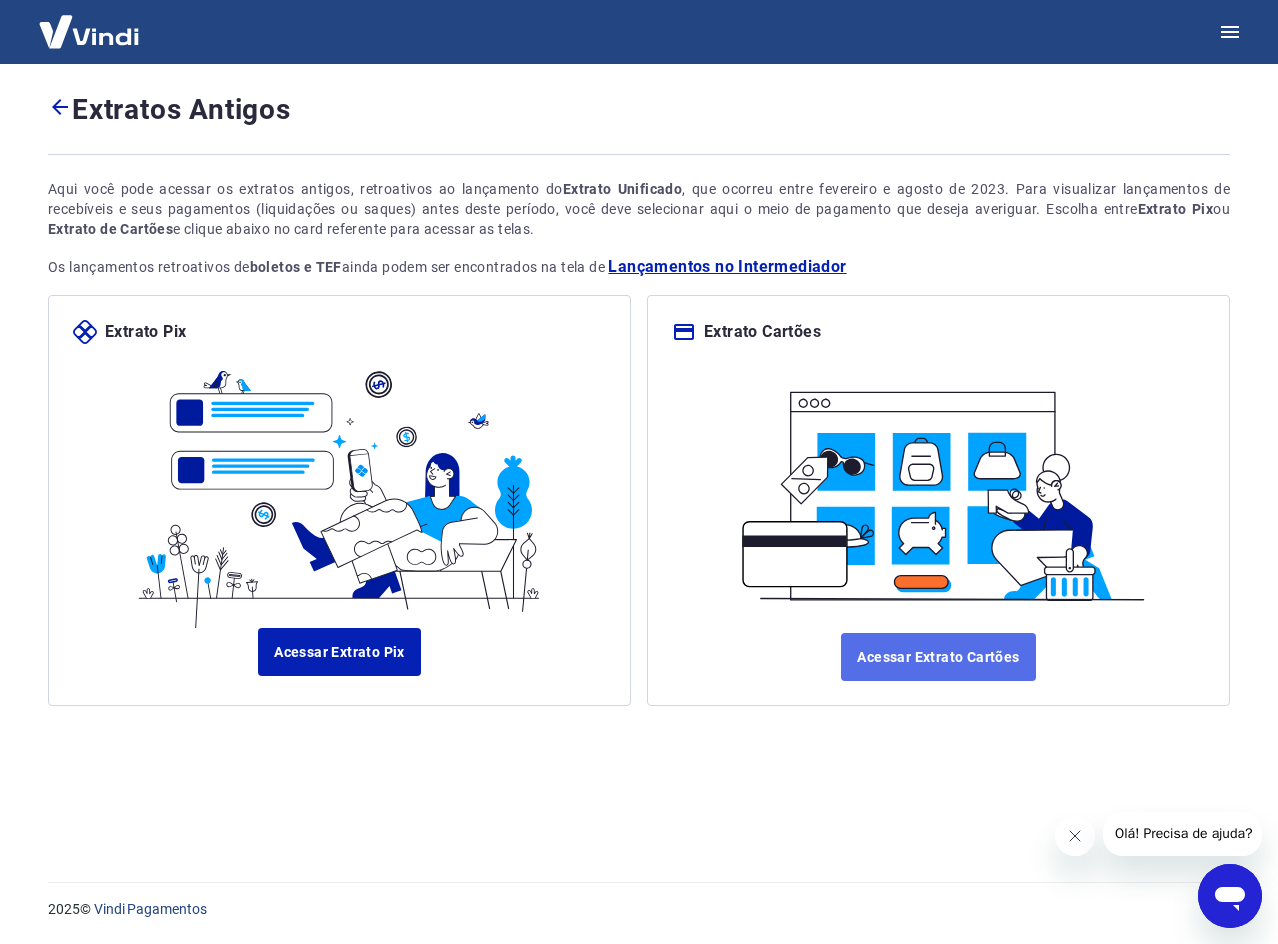 click on "Acessar Extrato Cartões" at bounding box center [938, 657] 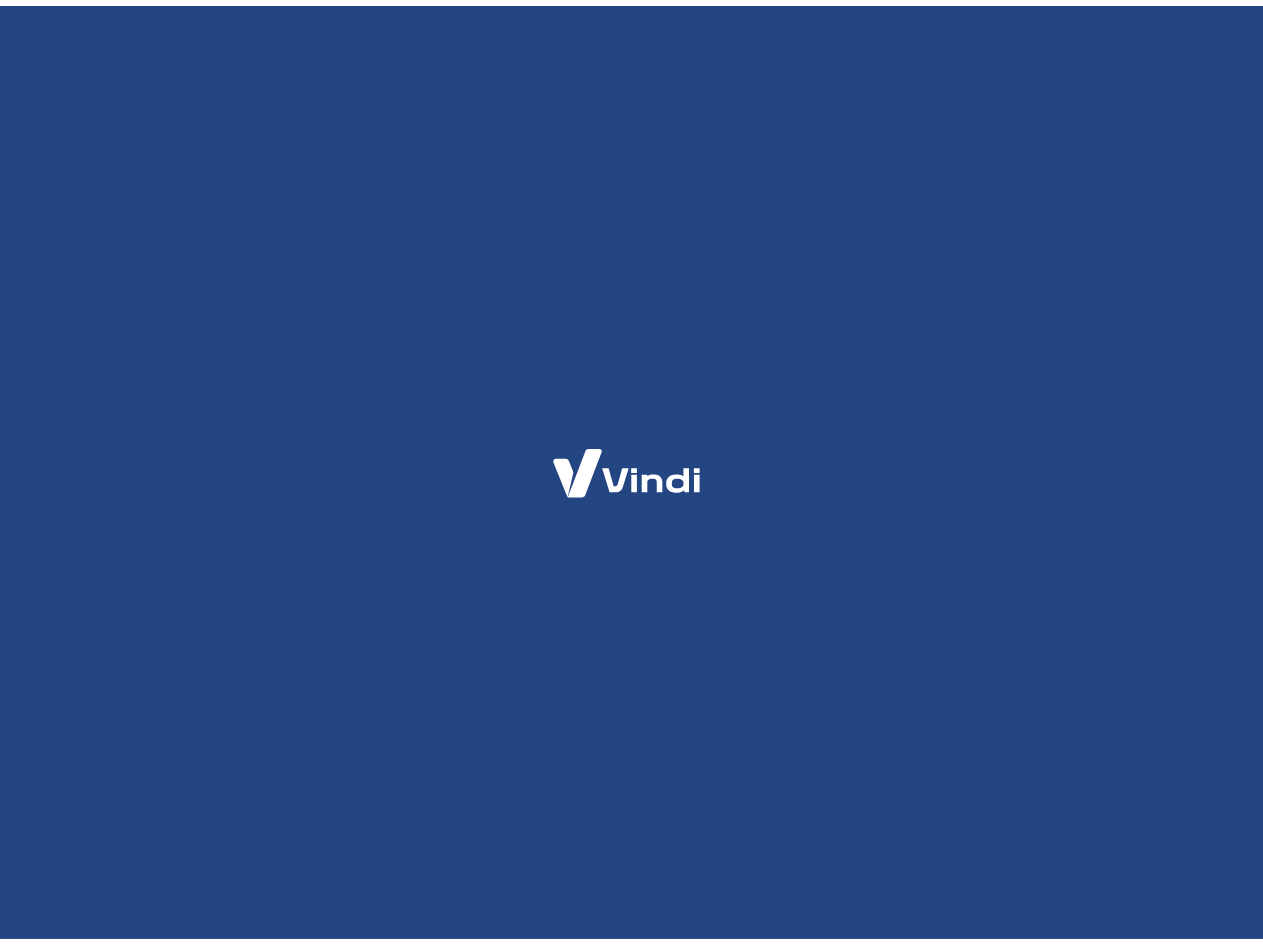 scroll, scrollTop: 0, scrollLeft: 0, axis: both 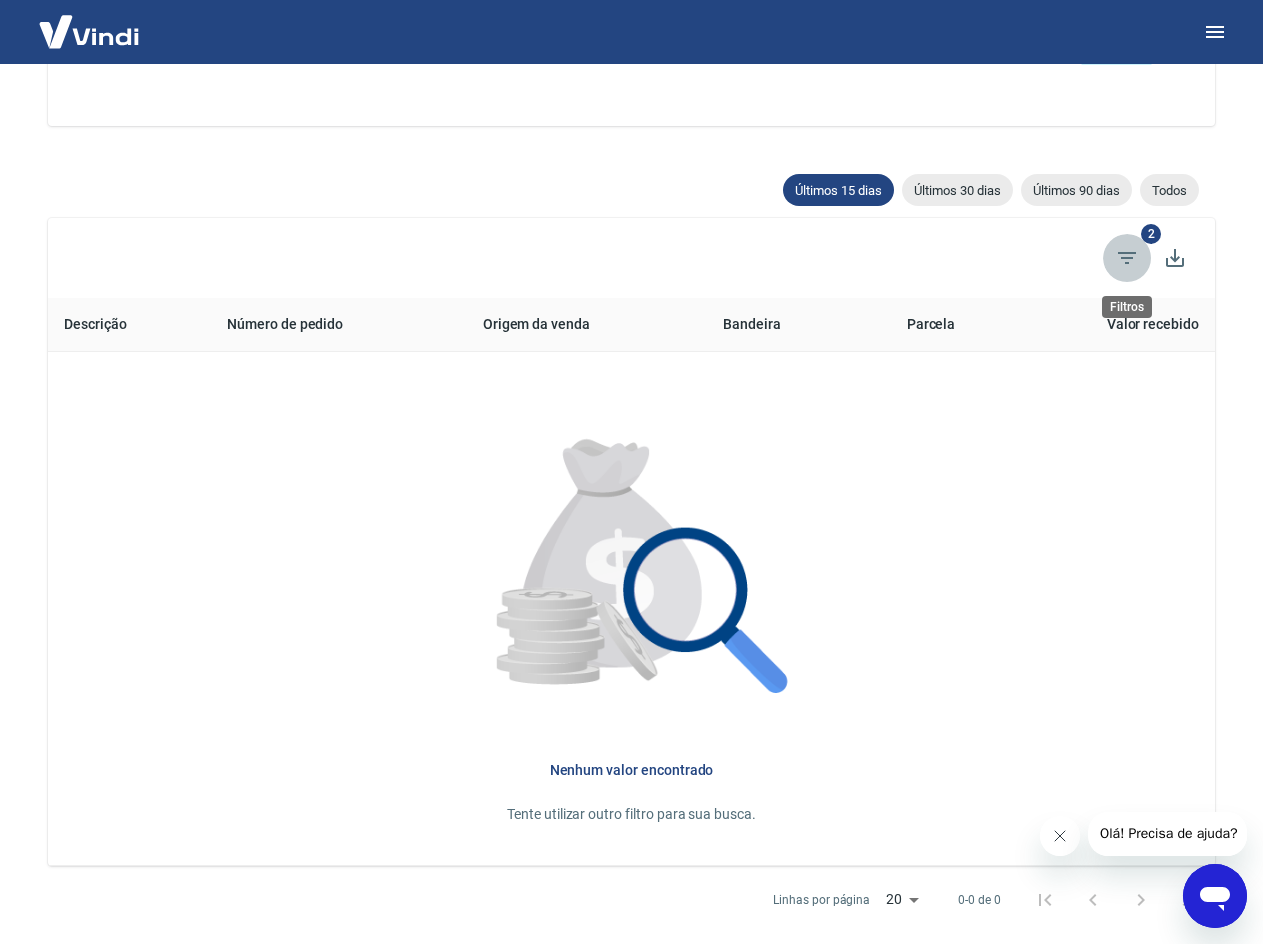 click 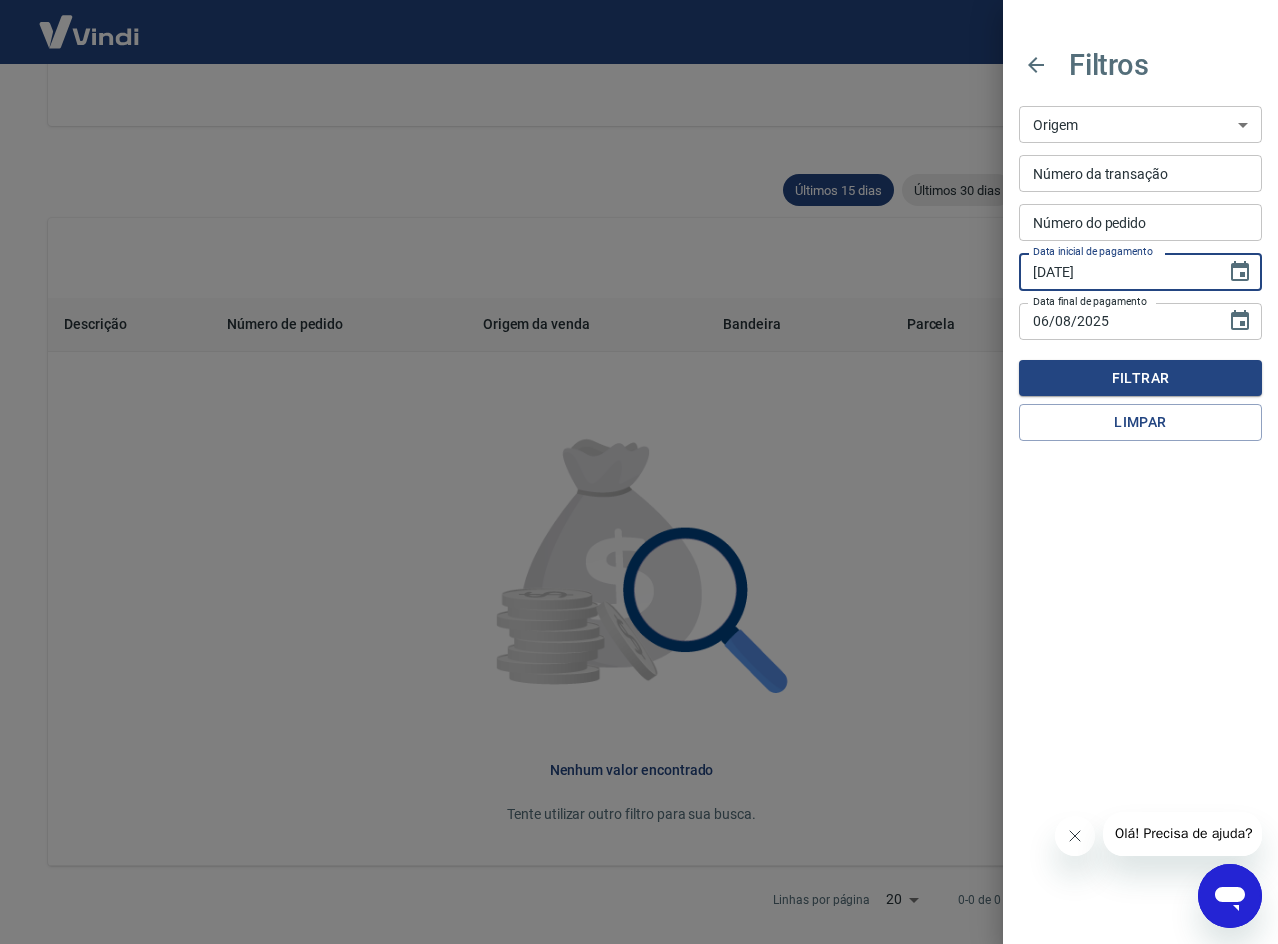 drag, startPoint x: 1184, startPoint y: 276, endPoint x: 900, endPoint y: 276, distance: 284 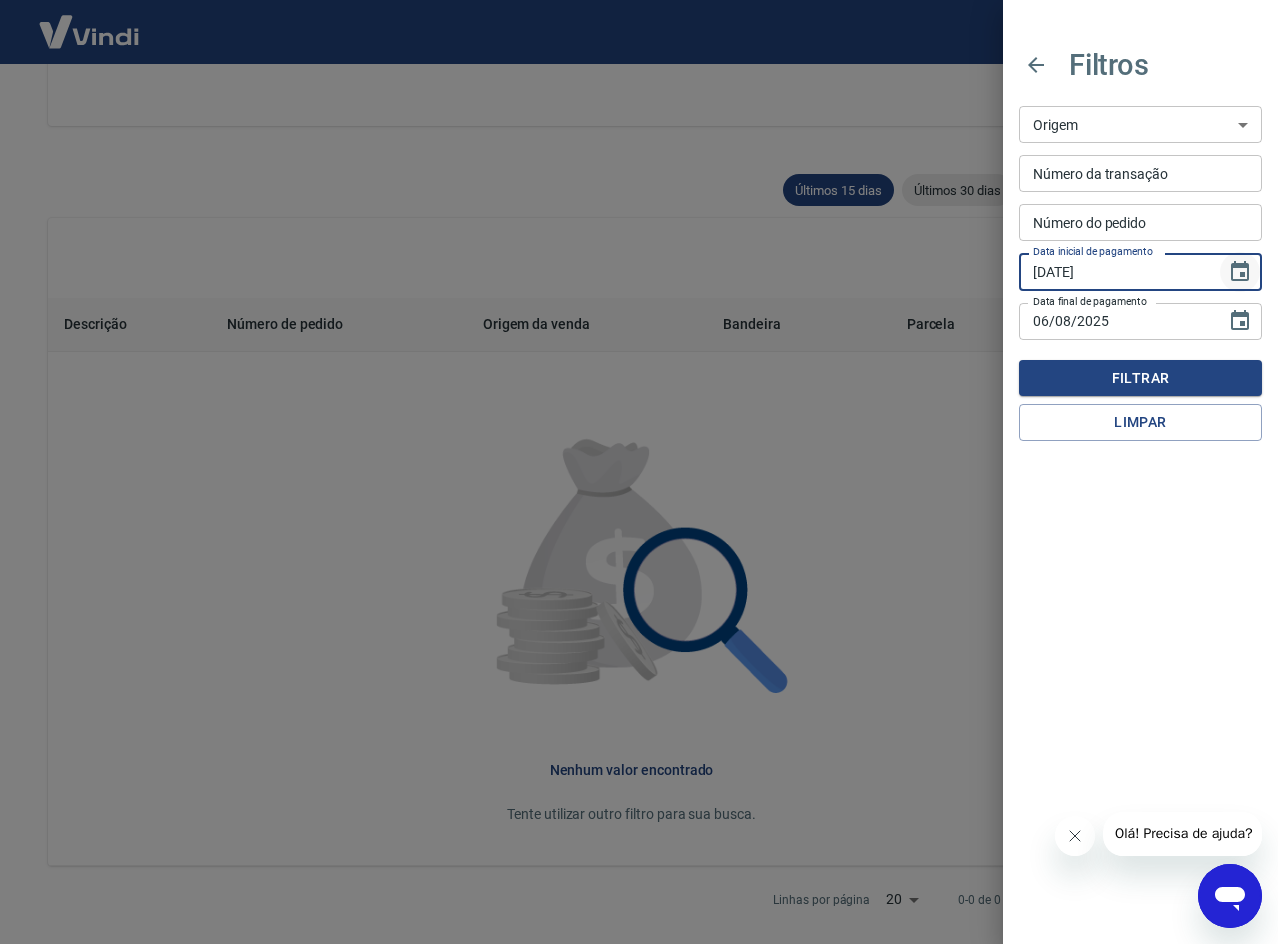 click 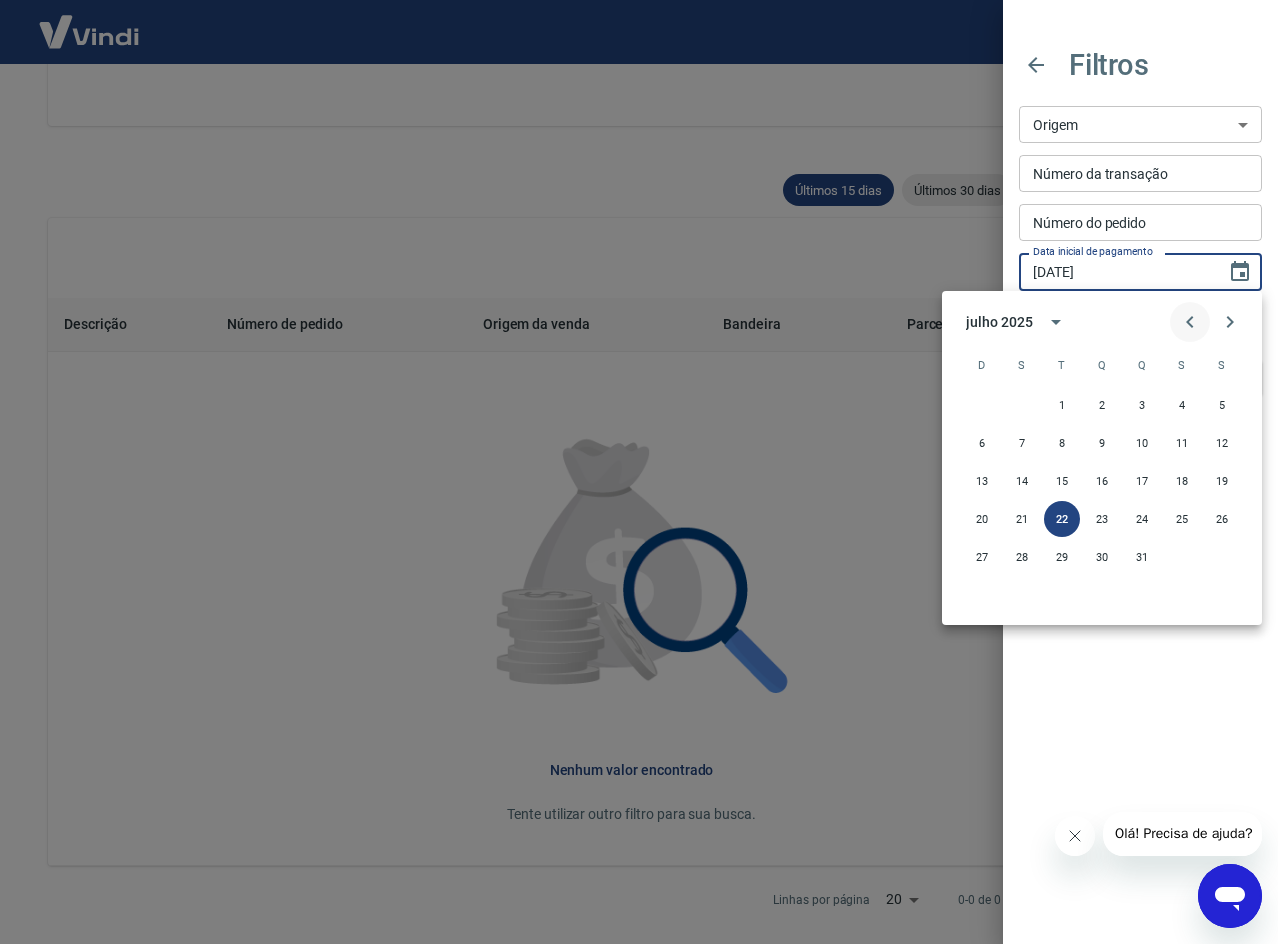 click 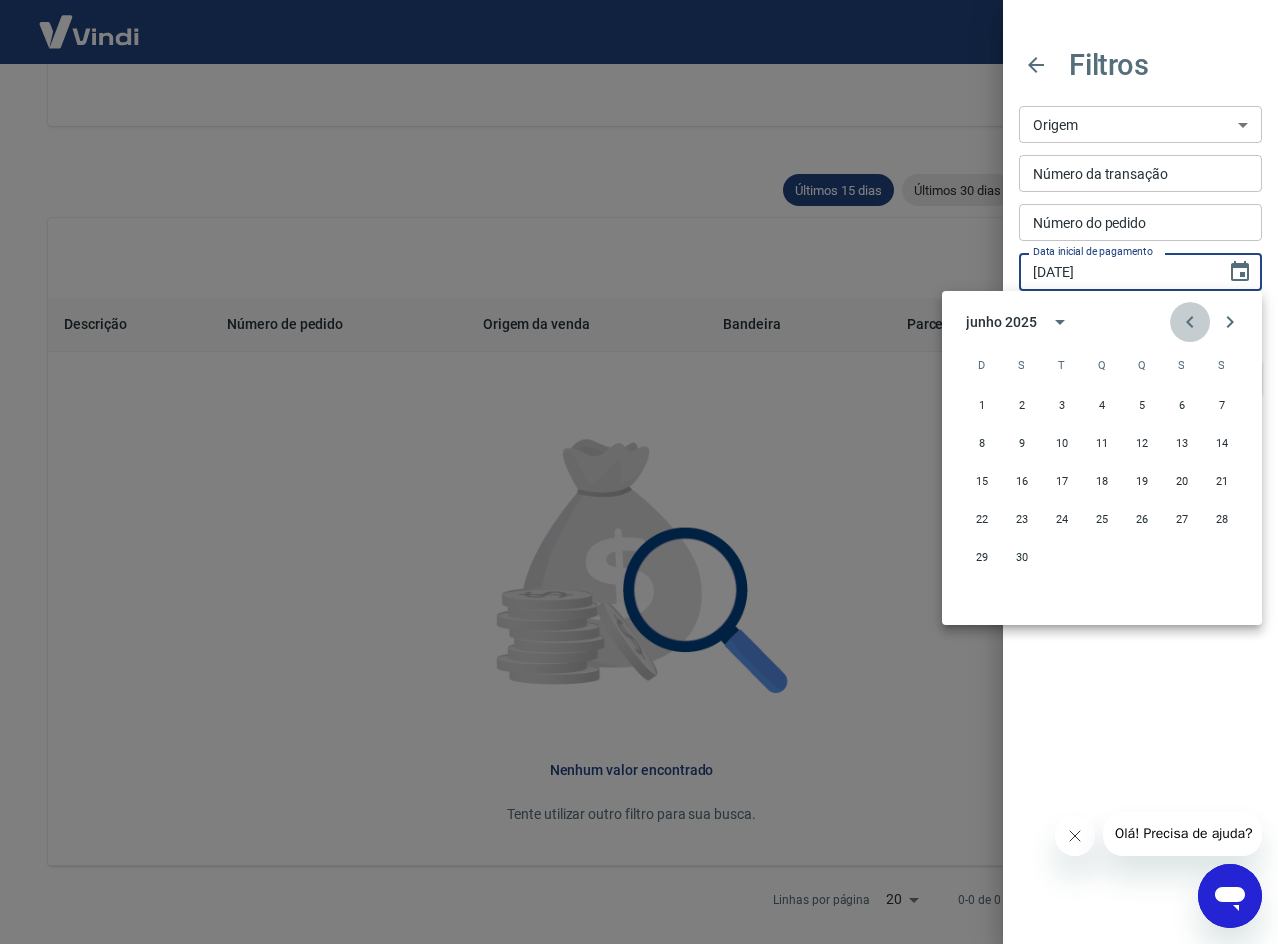 click 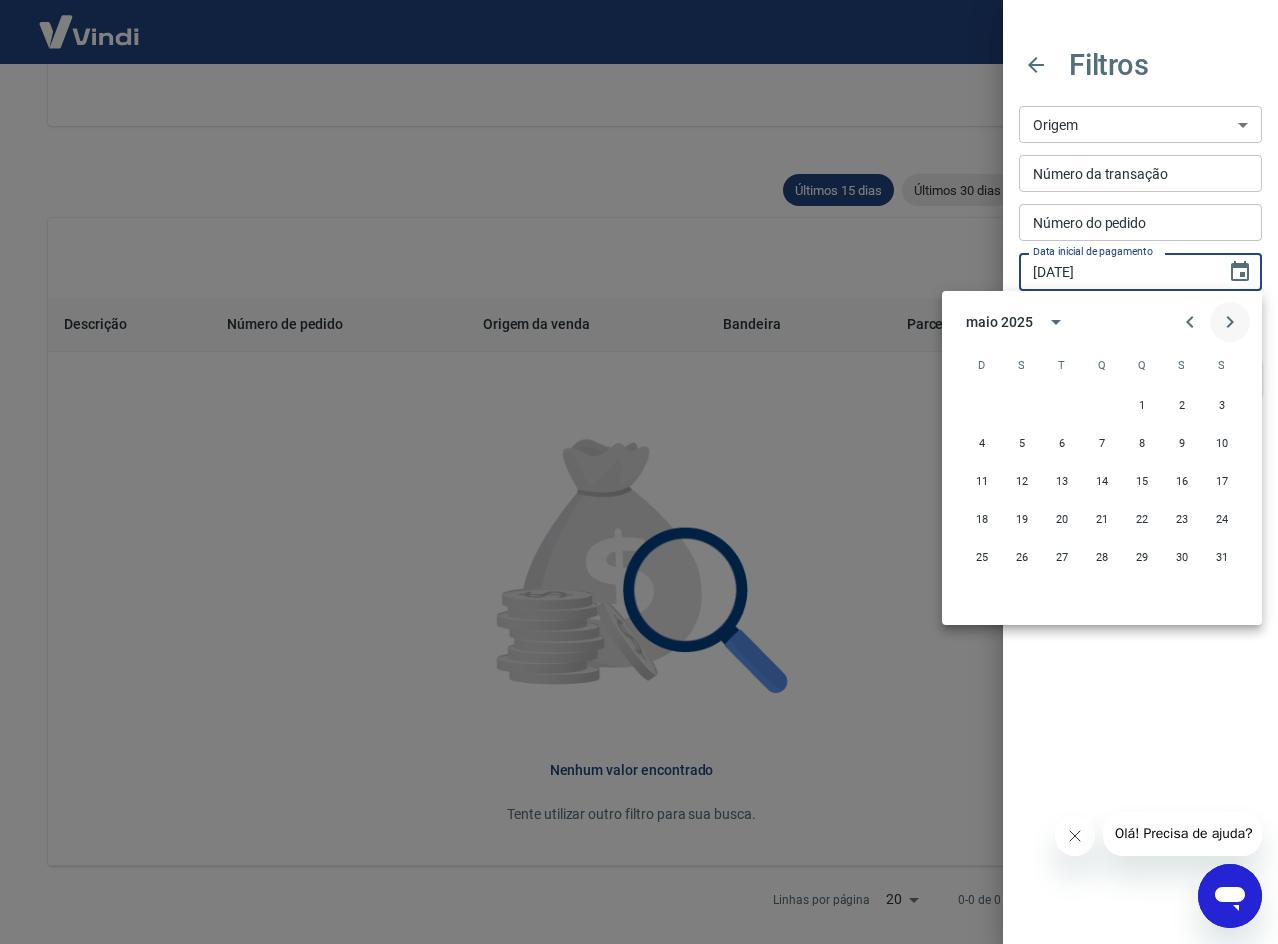 click at bounding box center [1230, 322] 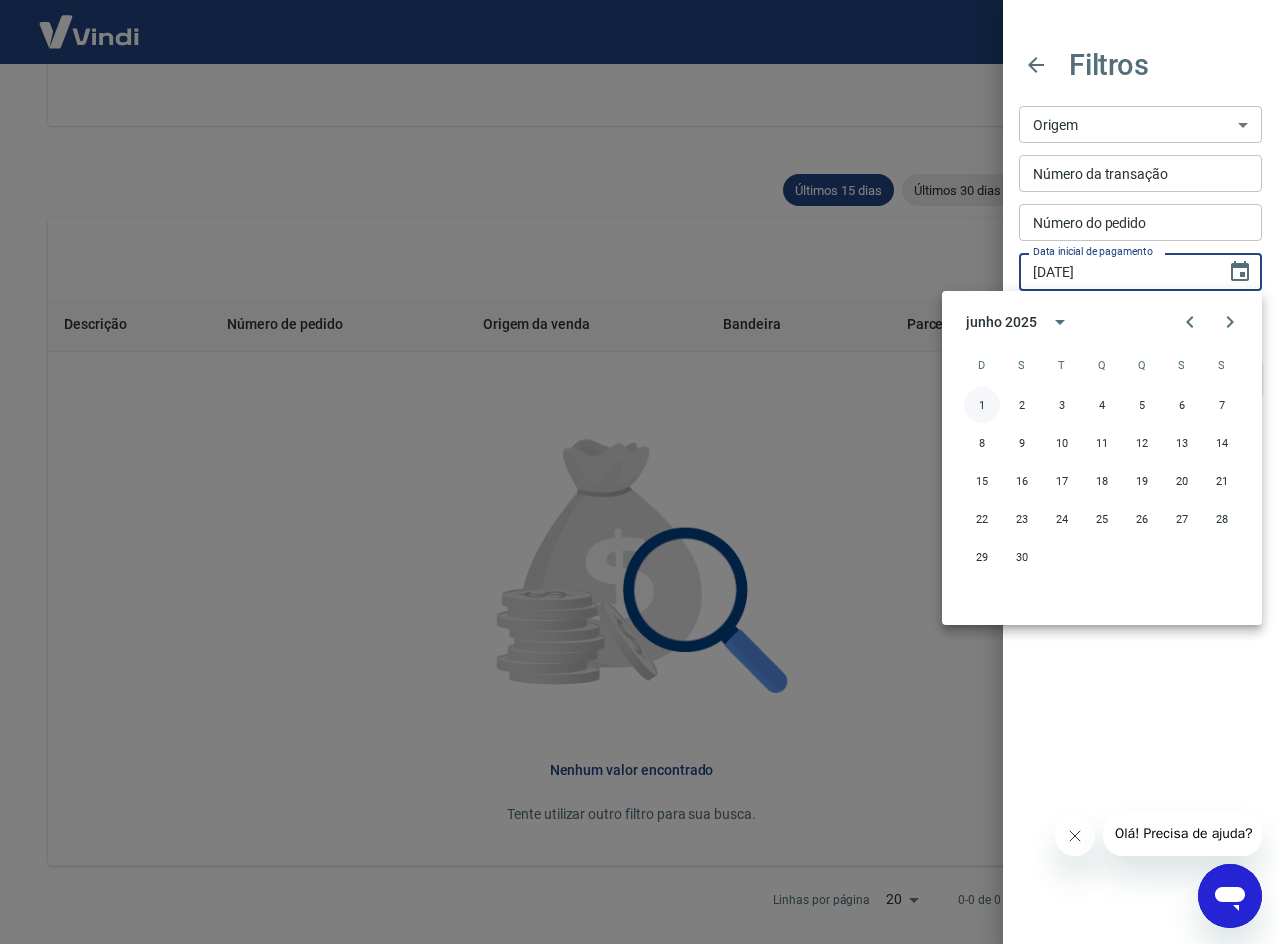 click on "1" at bounding box center (982, 405) 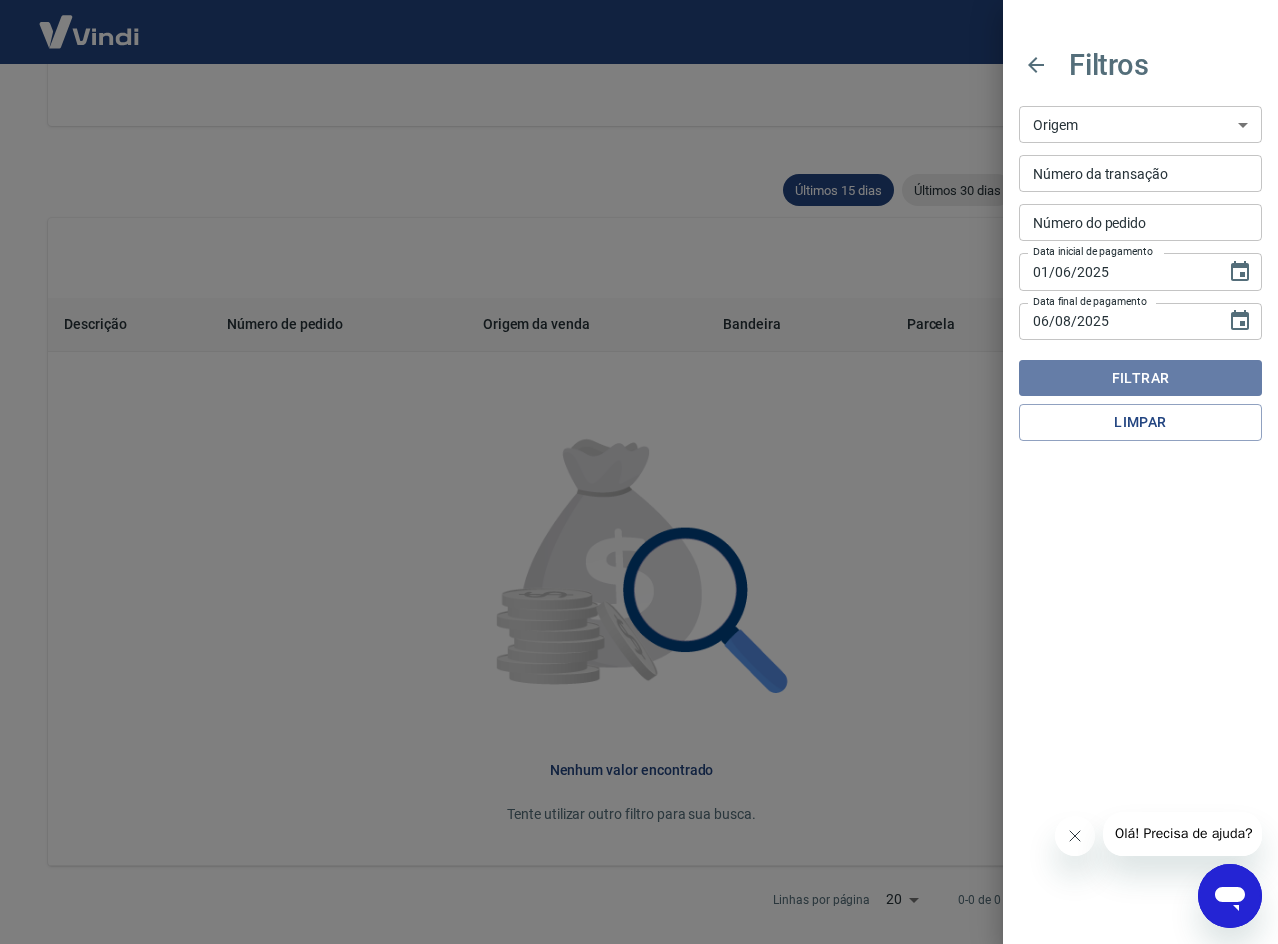 click on "Filtrar" at bounding box center (1140, 378) 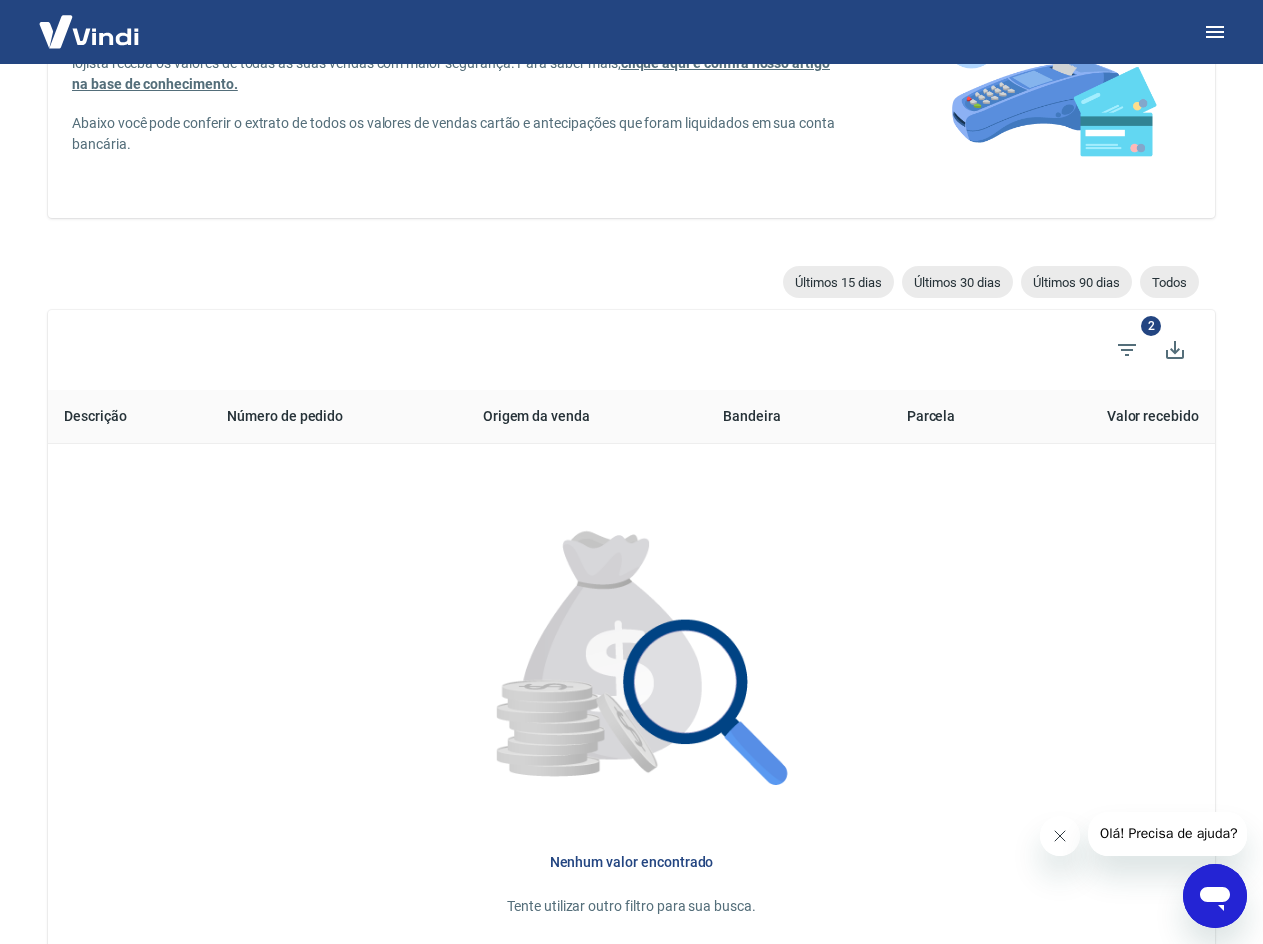 scroll, scrollTop: 192, scrollLeft: 0, axis: vertical 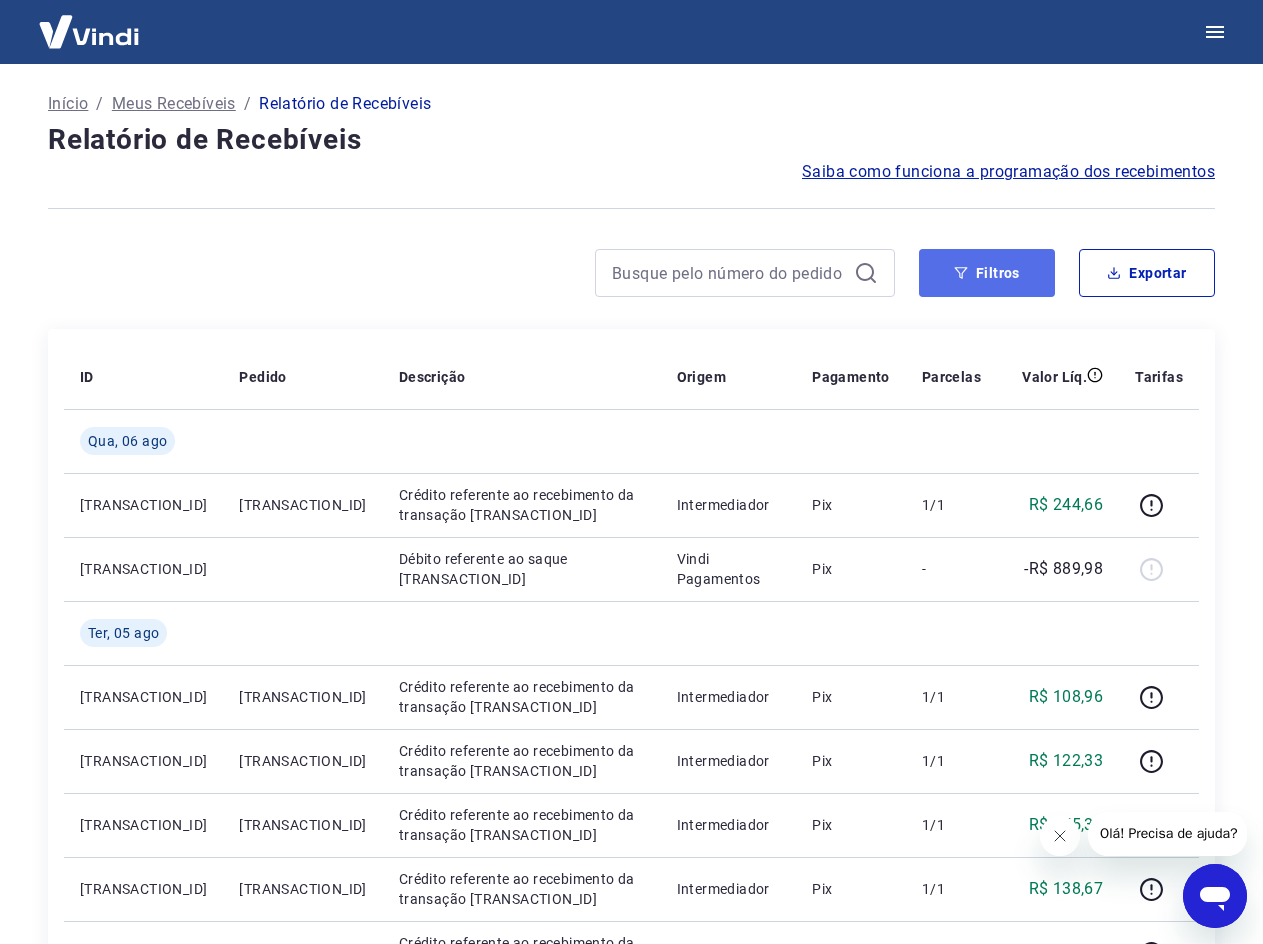 click on "Filtros" at bounding box center [987, 273] 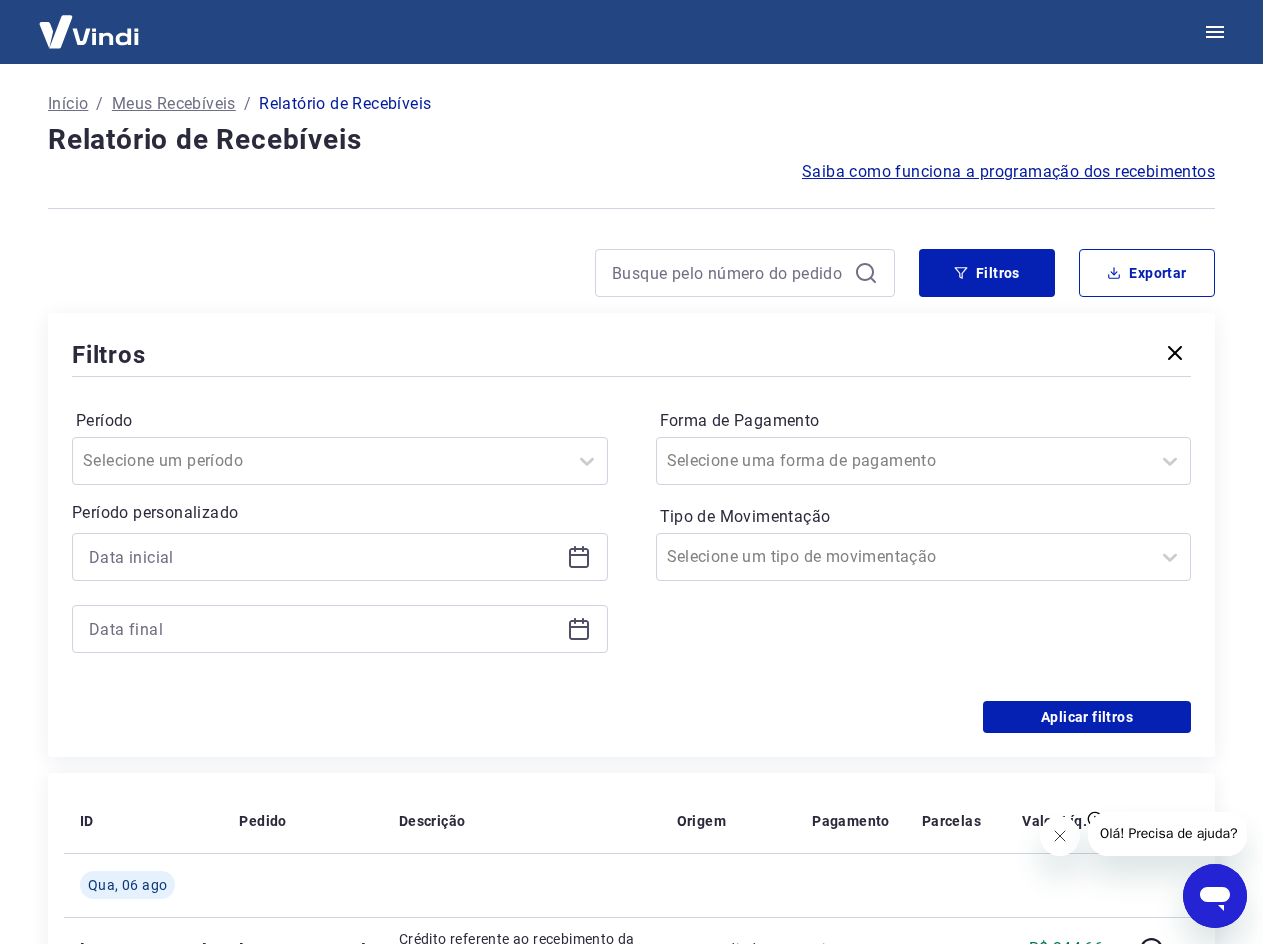 click 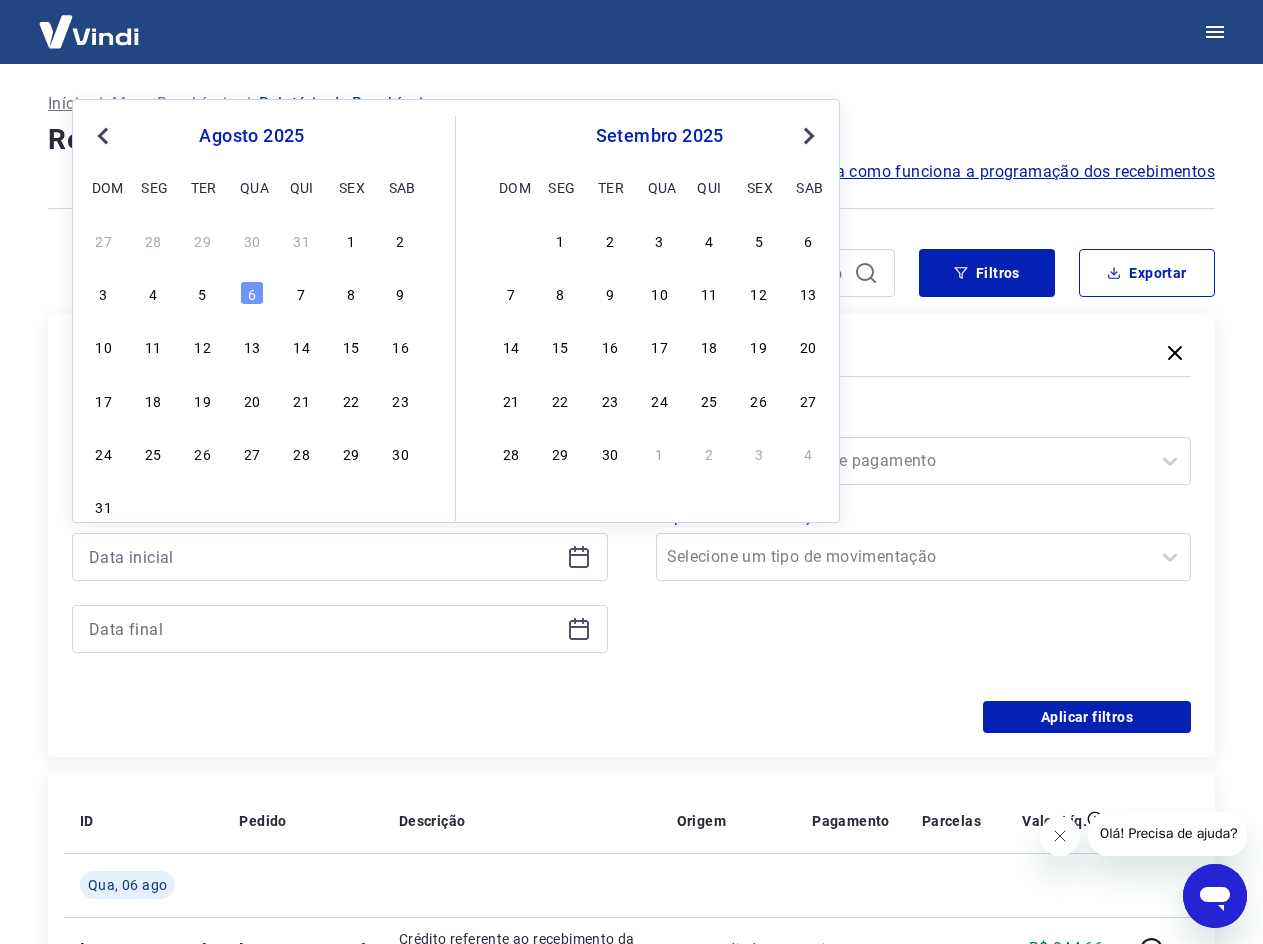 click on "Previous Month Next Month agosto 2025 dom seg ter qua qui sex sab 27 28 29 30 31 1 2 3 4 5 6 7 8 9 10 11 12 13 14 15 16 17 18 19 20 21 22 23 24 25 26 27 28 29 30 31 setembro 2025 dom seg ter qua qui sex sab 1 2 3 4 5 6 7 8 9 10 11 12 13 14 15 16 17 18 19 20 21 22 23 24 25 26 27 28 29 30 1 2 3 4" at bounding box center [456, 311] 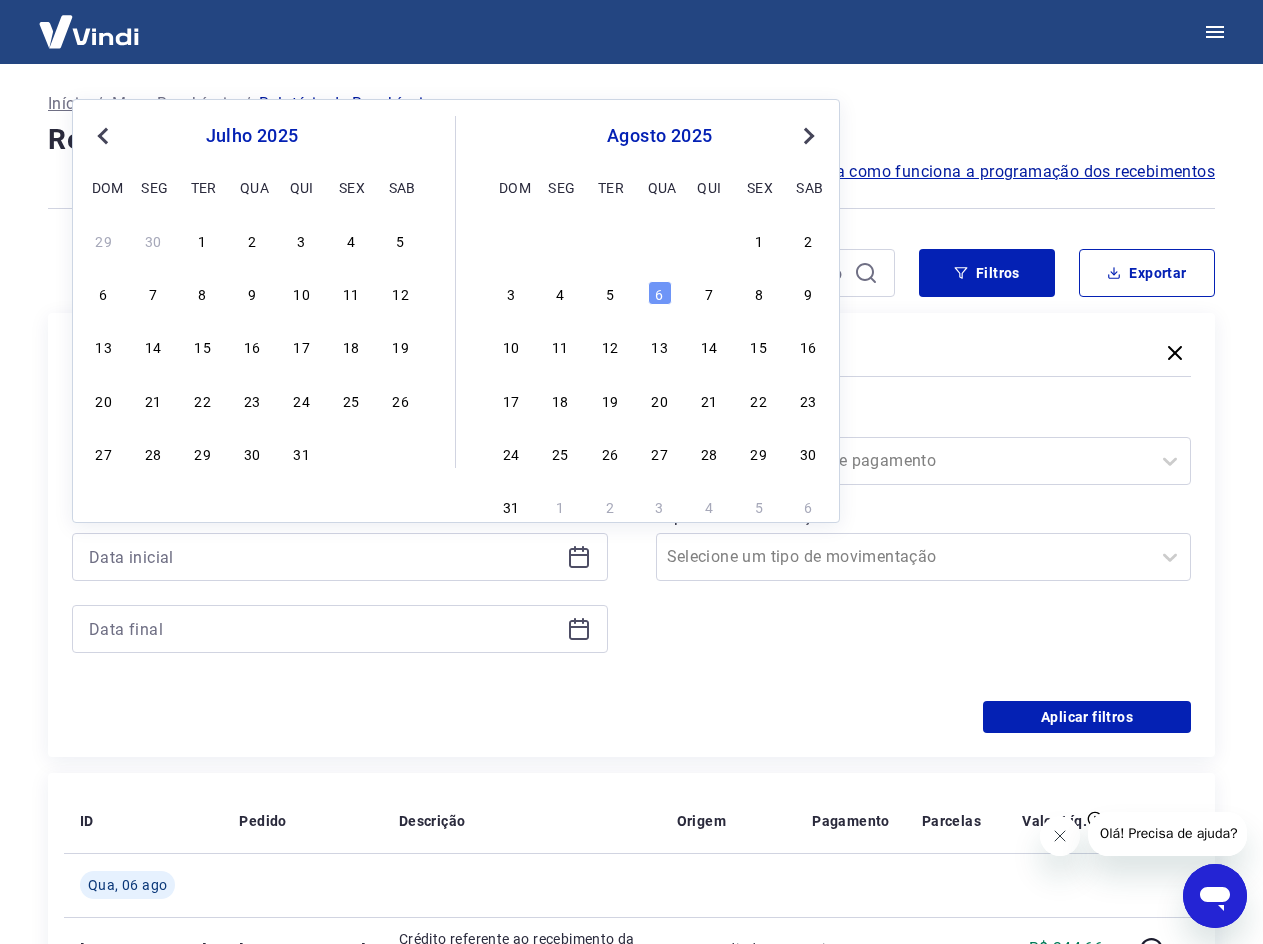 click on "Previous Month" at bounding box center (103, 136) 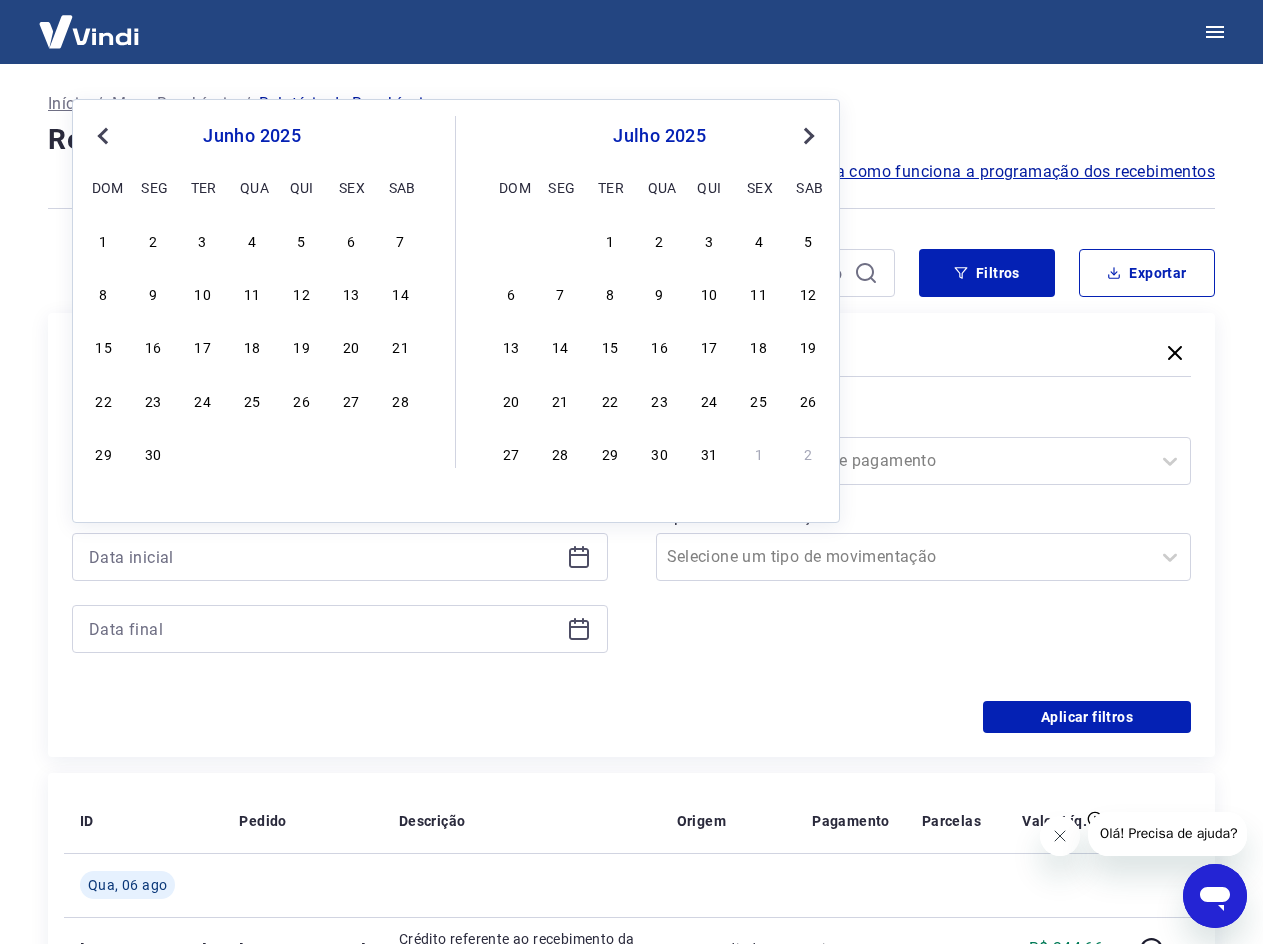 click on "Previous Month" at bounding box center (105, 135) 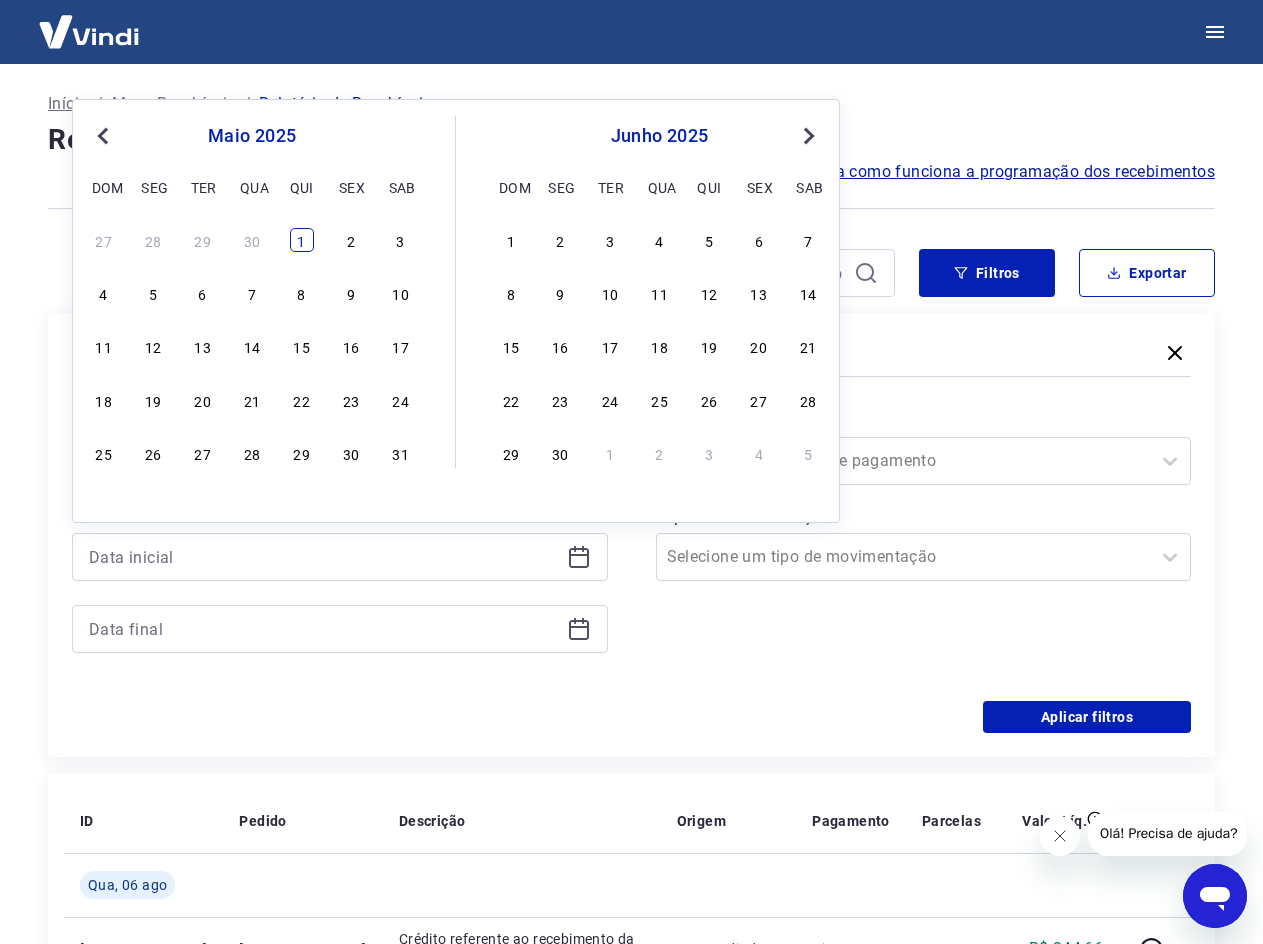 click on "1" at bounding box center [302, 240] 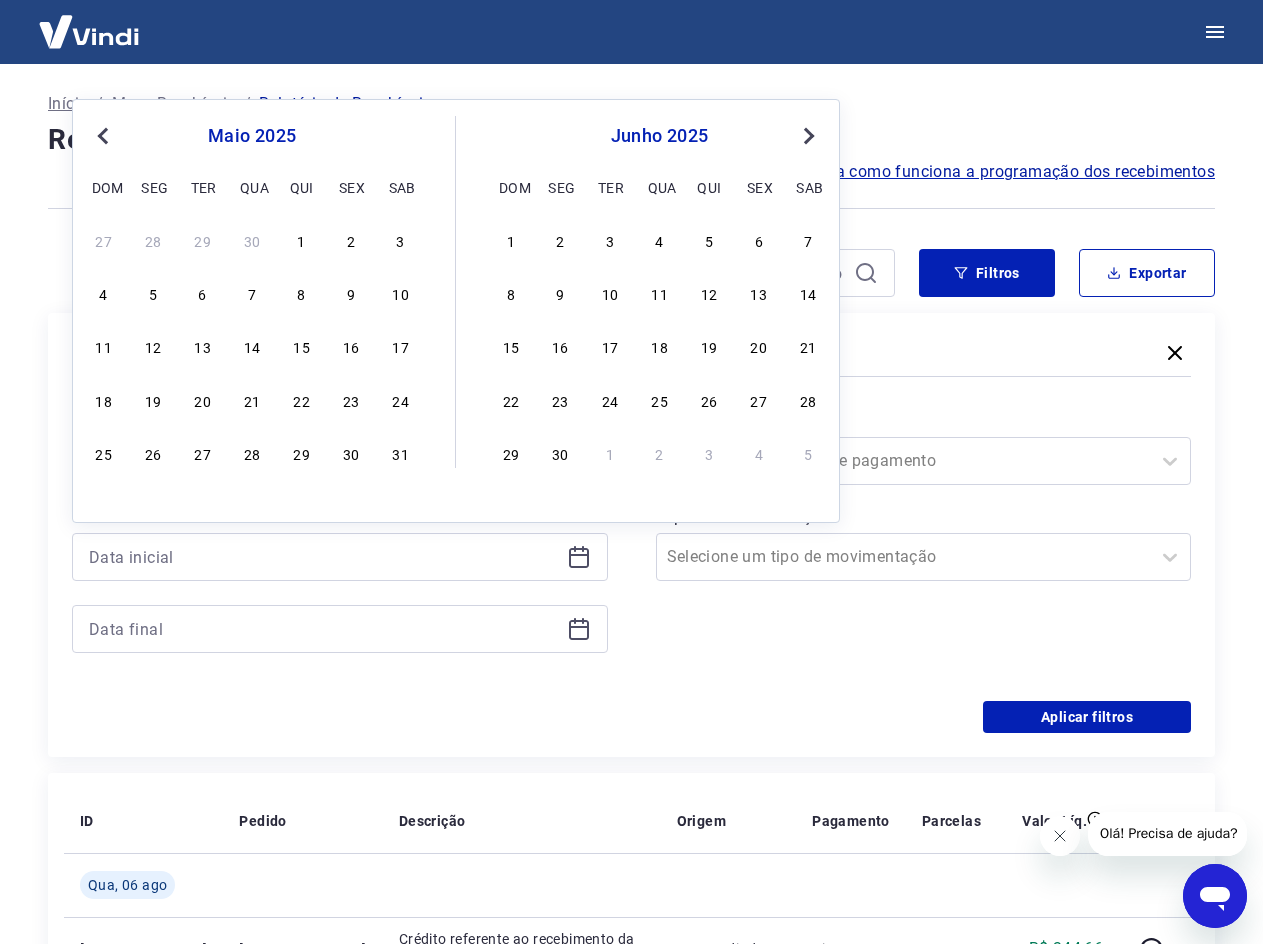 type on "01/05/2025" 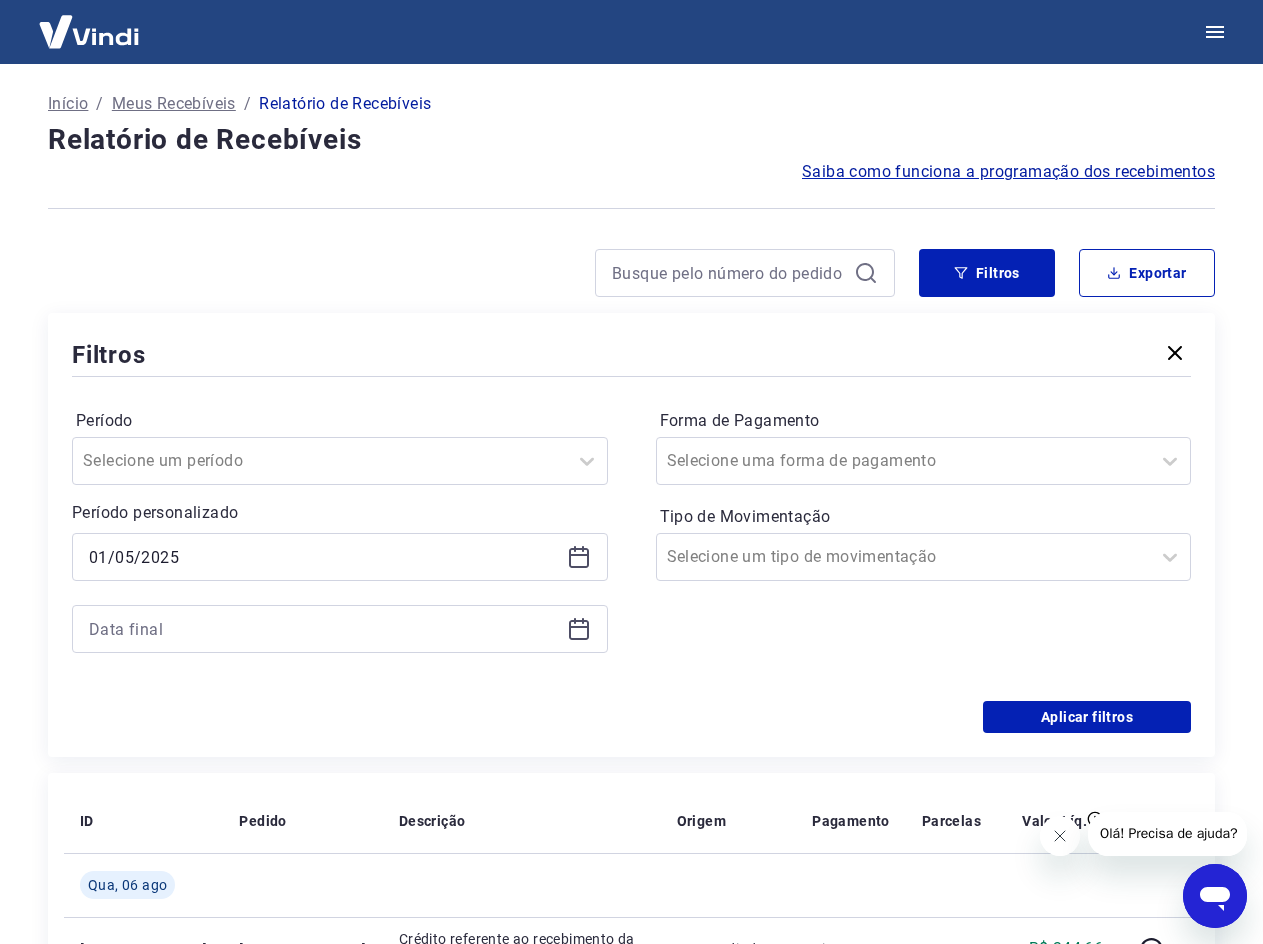 click at bounding box center [340, 629] 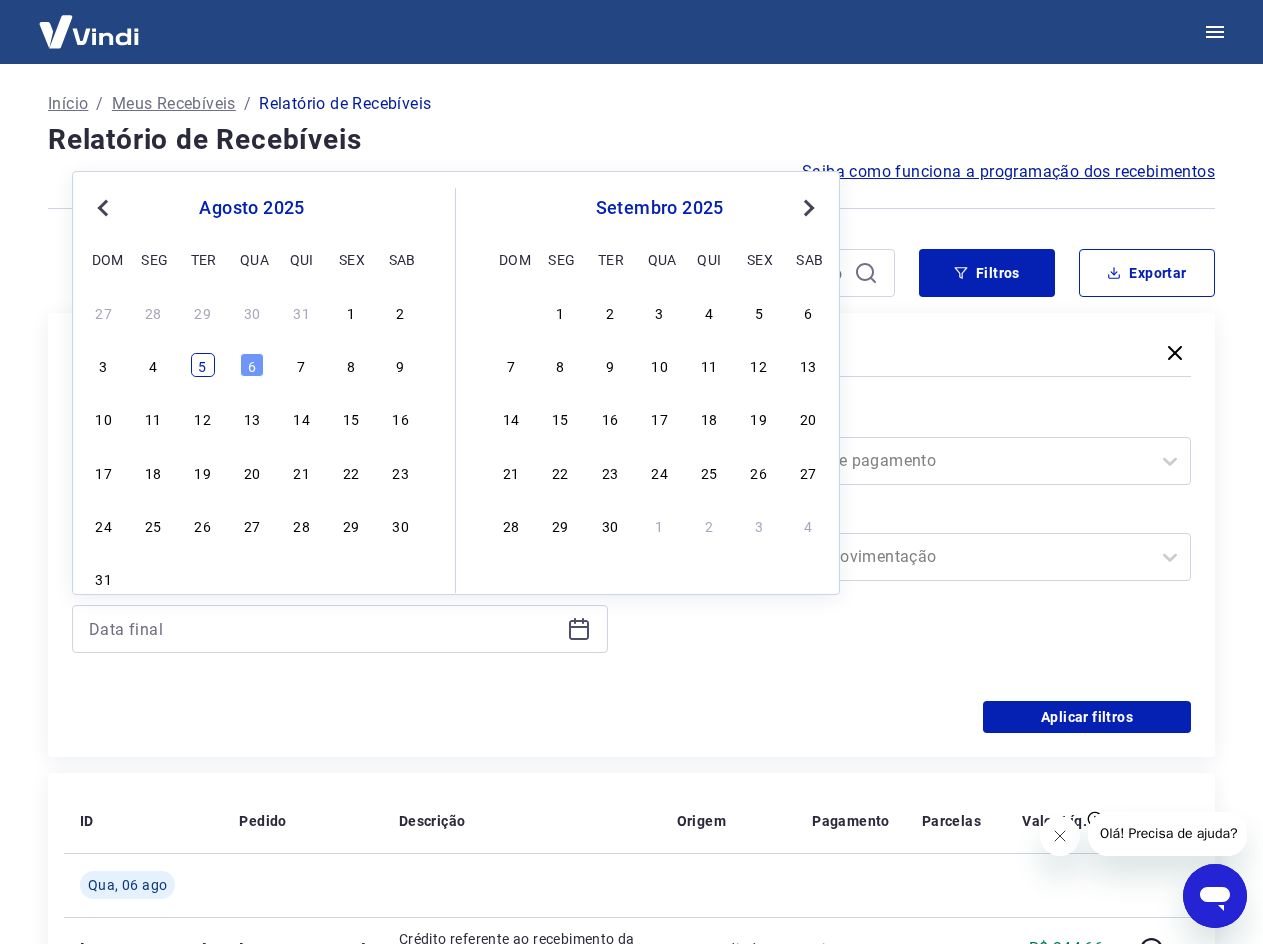 click on "5" at bounding box center (203, 365) 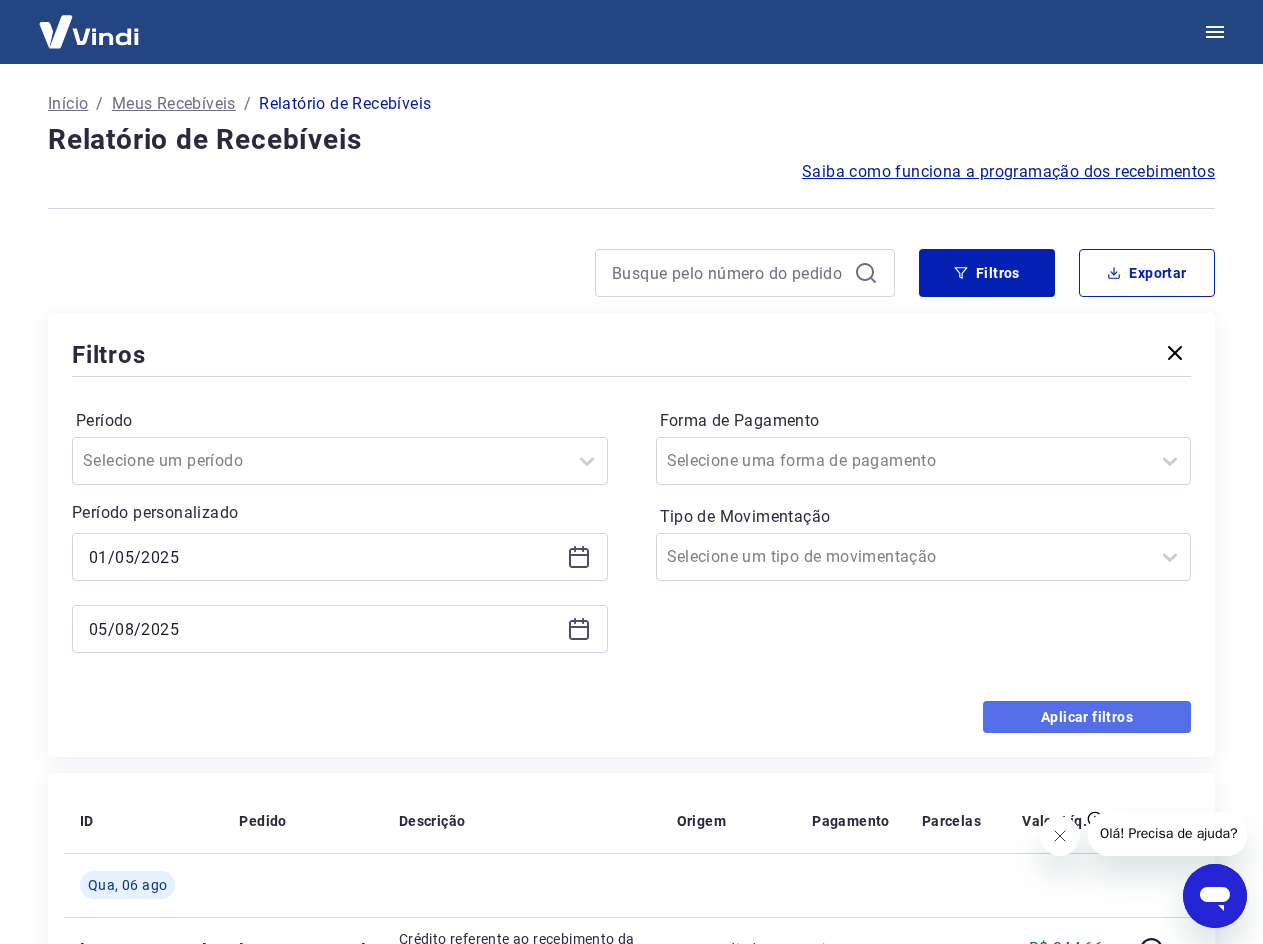 click on "Aplicar filtros" at bounding box center (1087, 717) 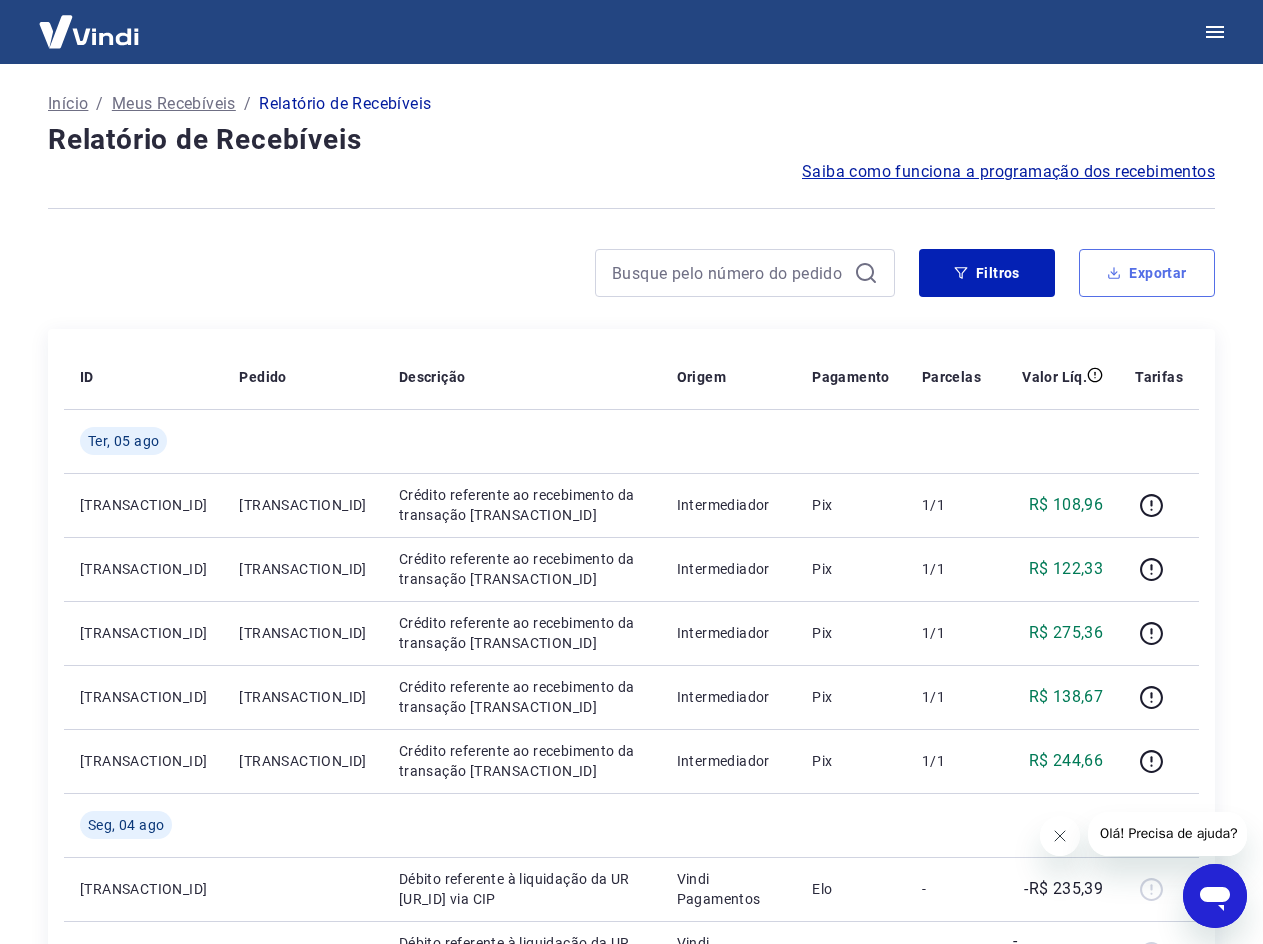 click on "Exportar" at bounding box center [1147, 273] 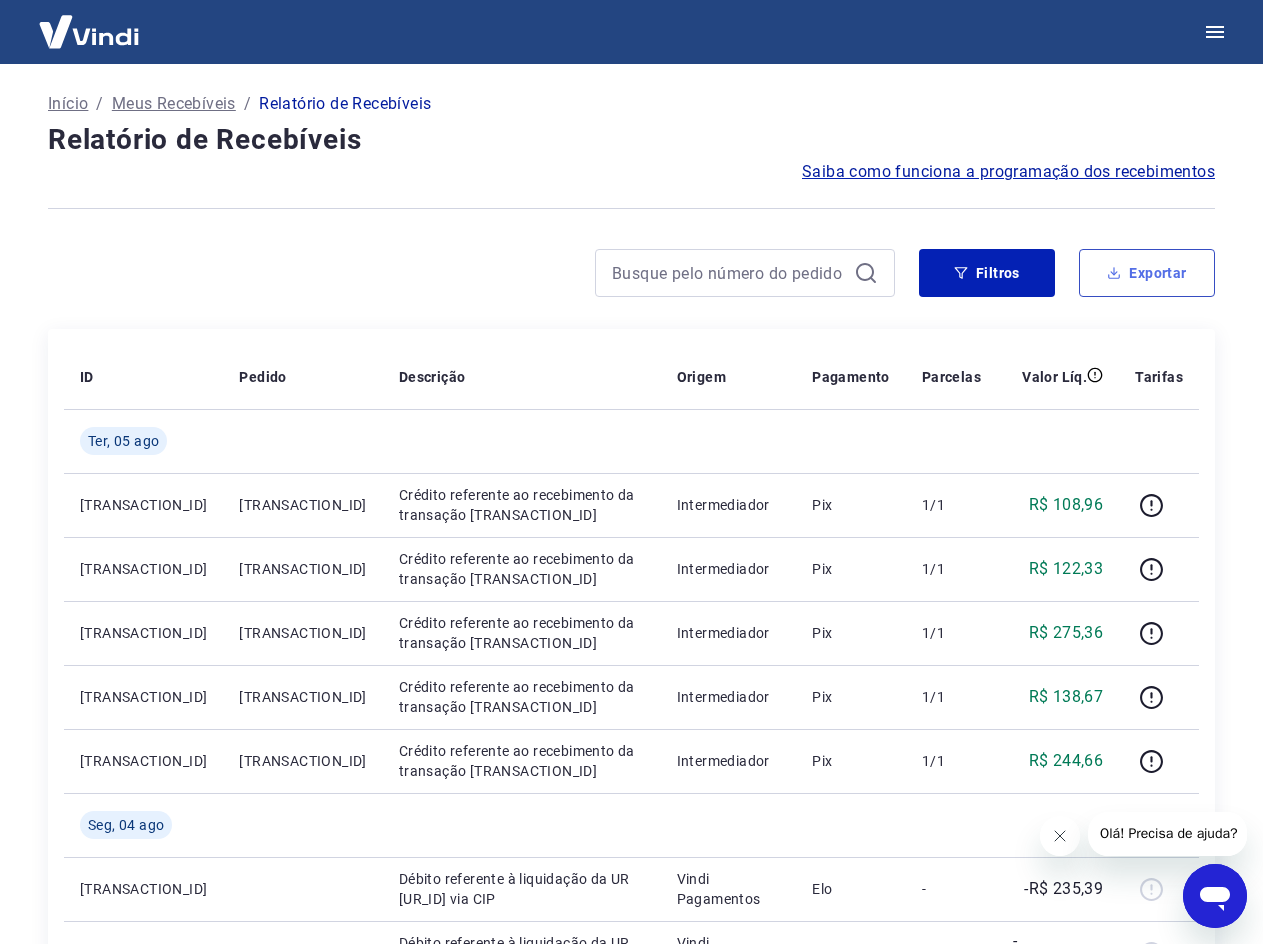 type on "01/05/2025" 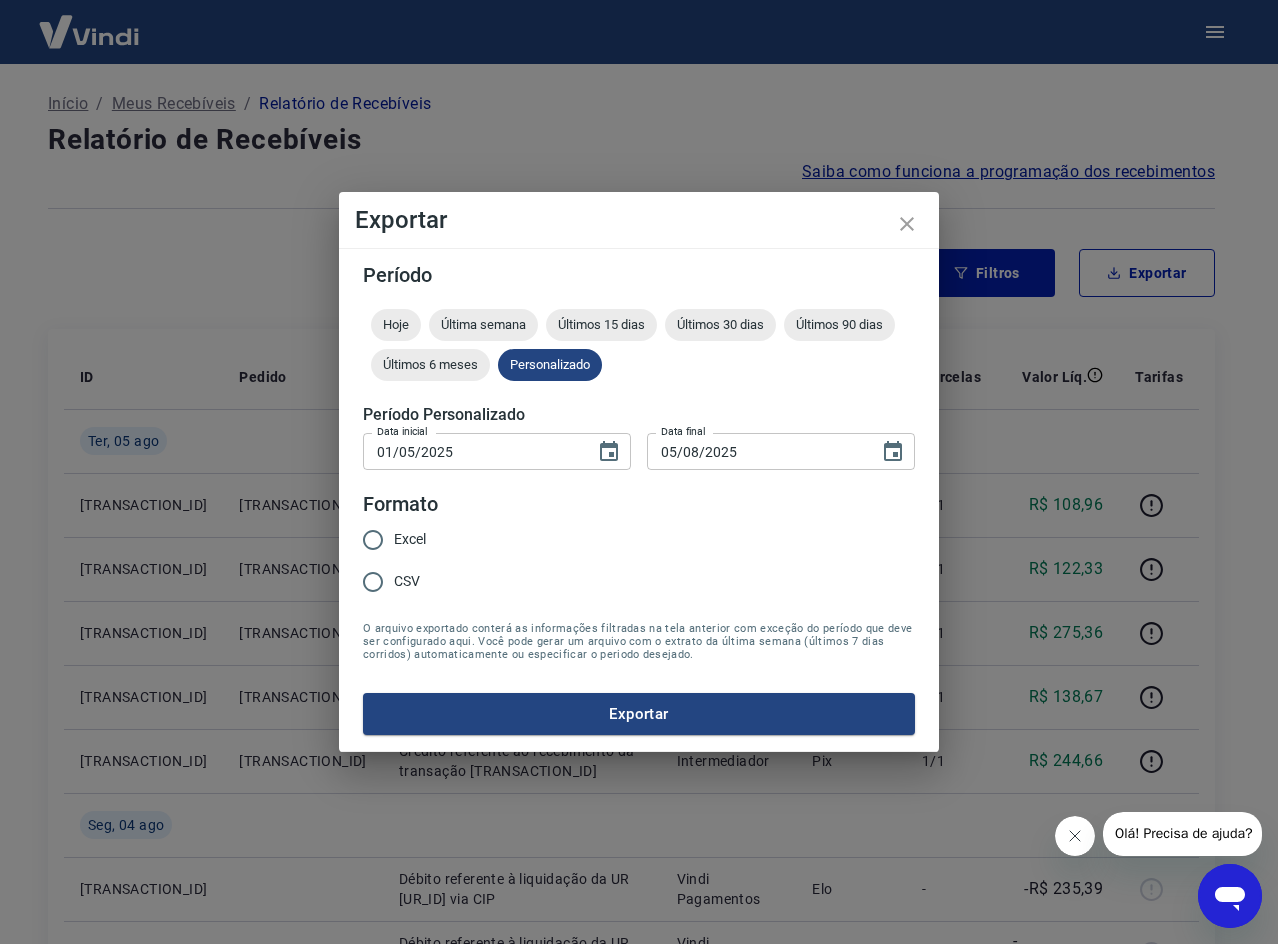 click on "Excel" at bounding box center (373, 540) 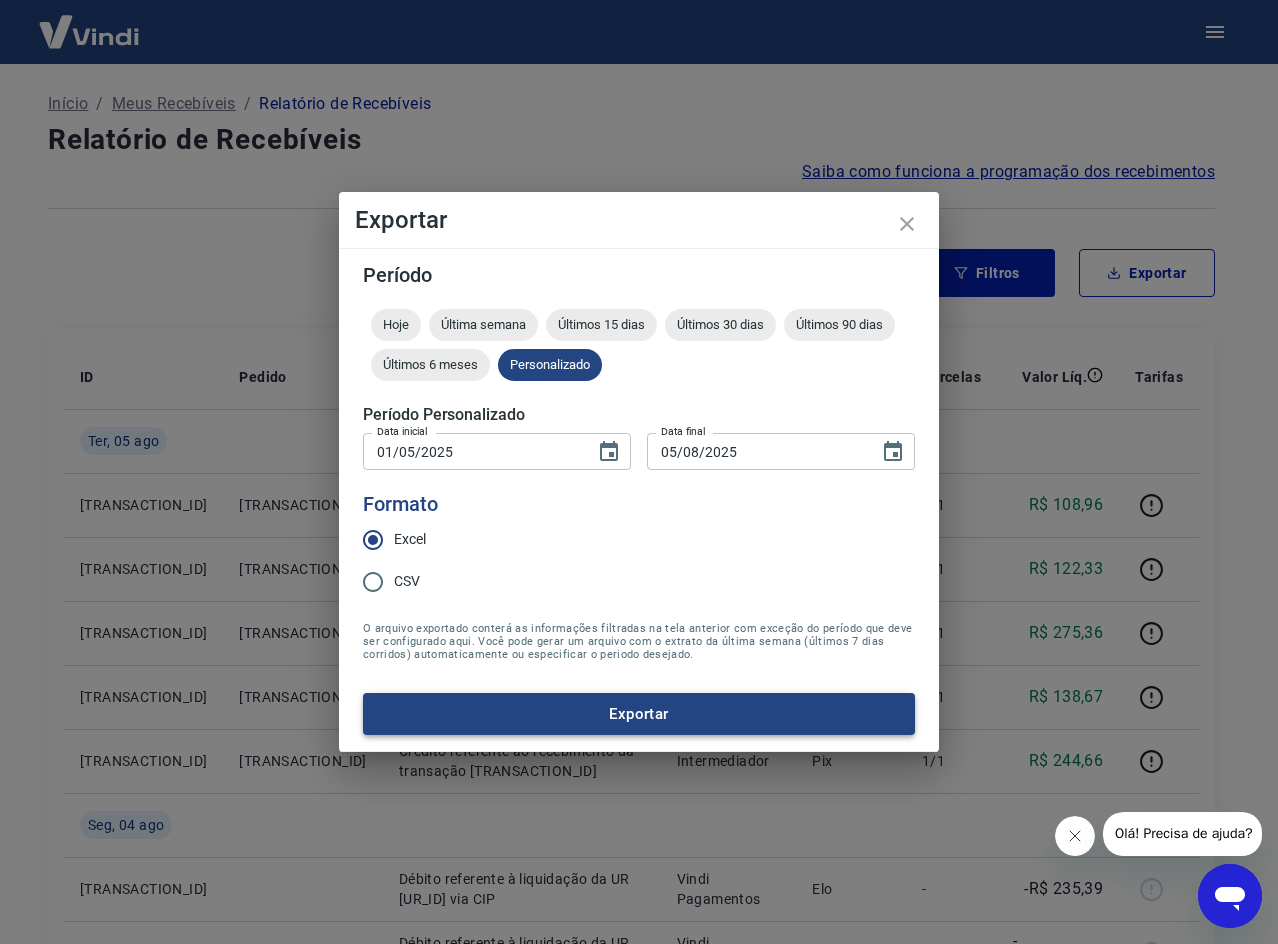click on "Exportar" at bounding box center (639, 714) 